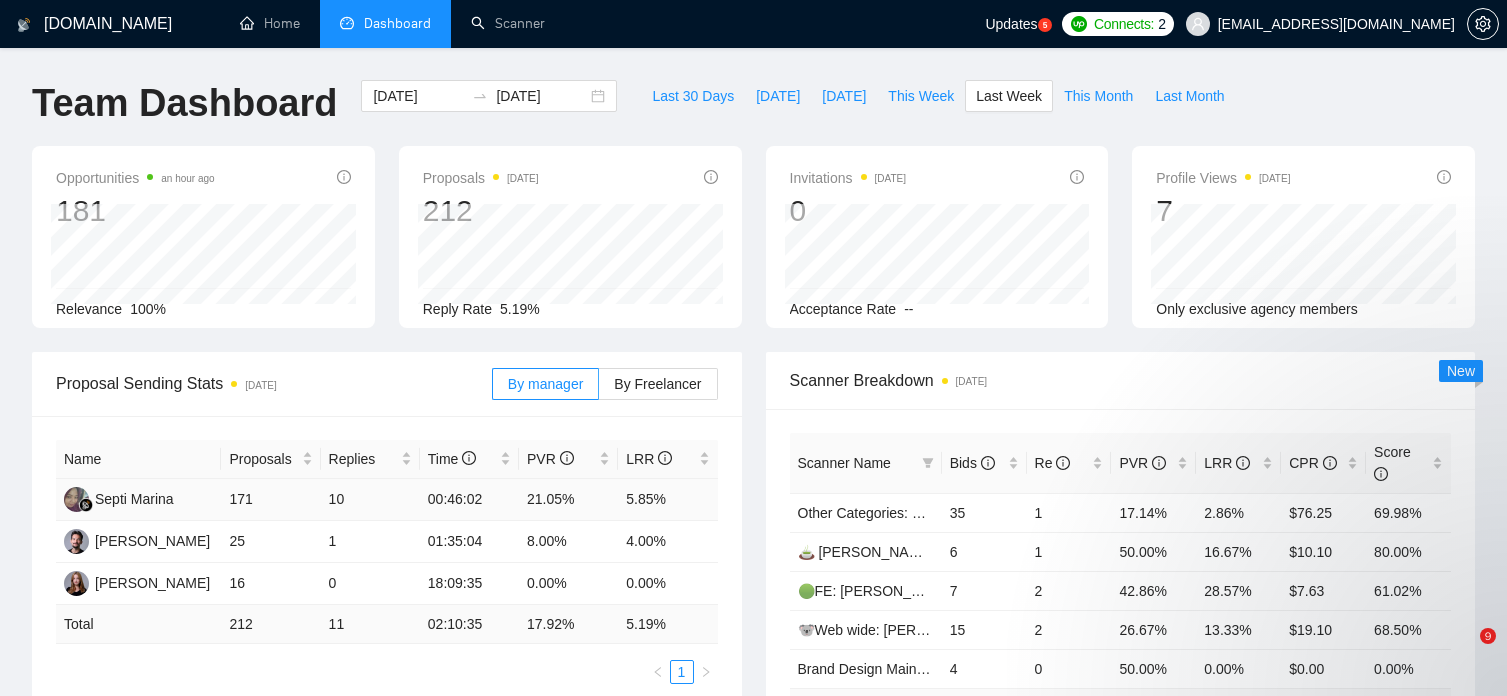 scroll, scrollTop: 0, scrollLeft: 0, axis: both 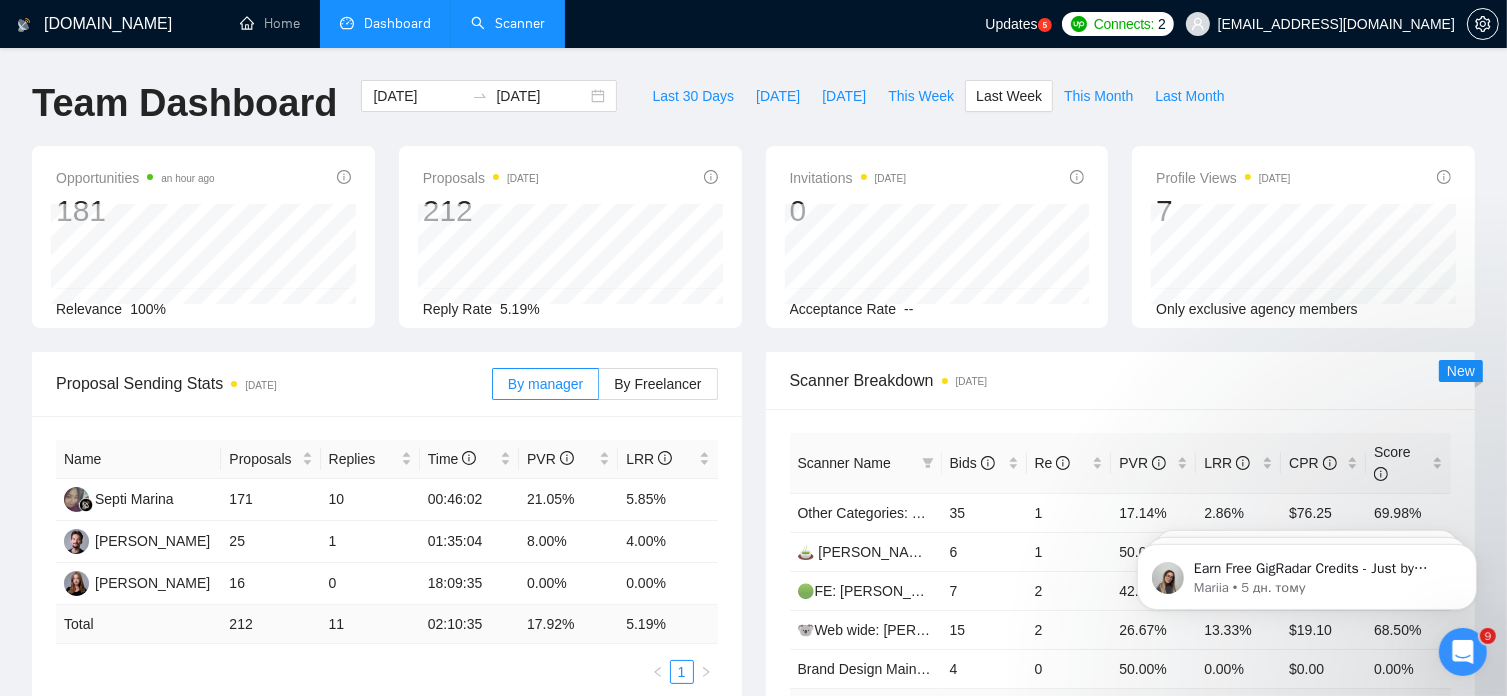 click on "Scanner" at bounding box center (508, 23) 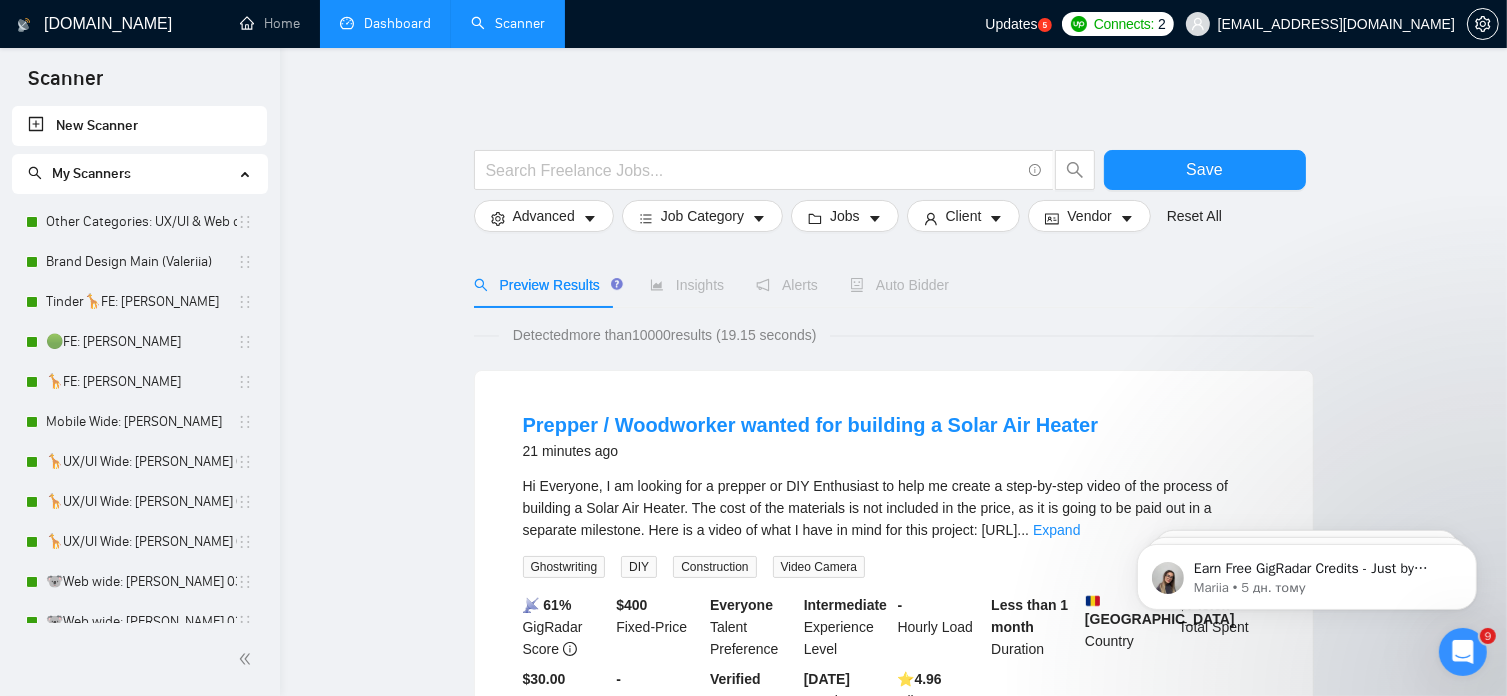 click on "Dashboard" at bounding box center (385, 23) 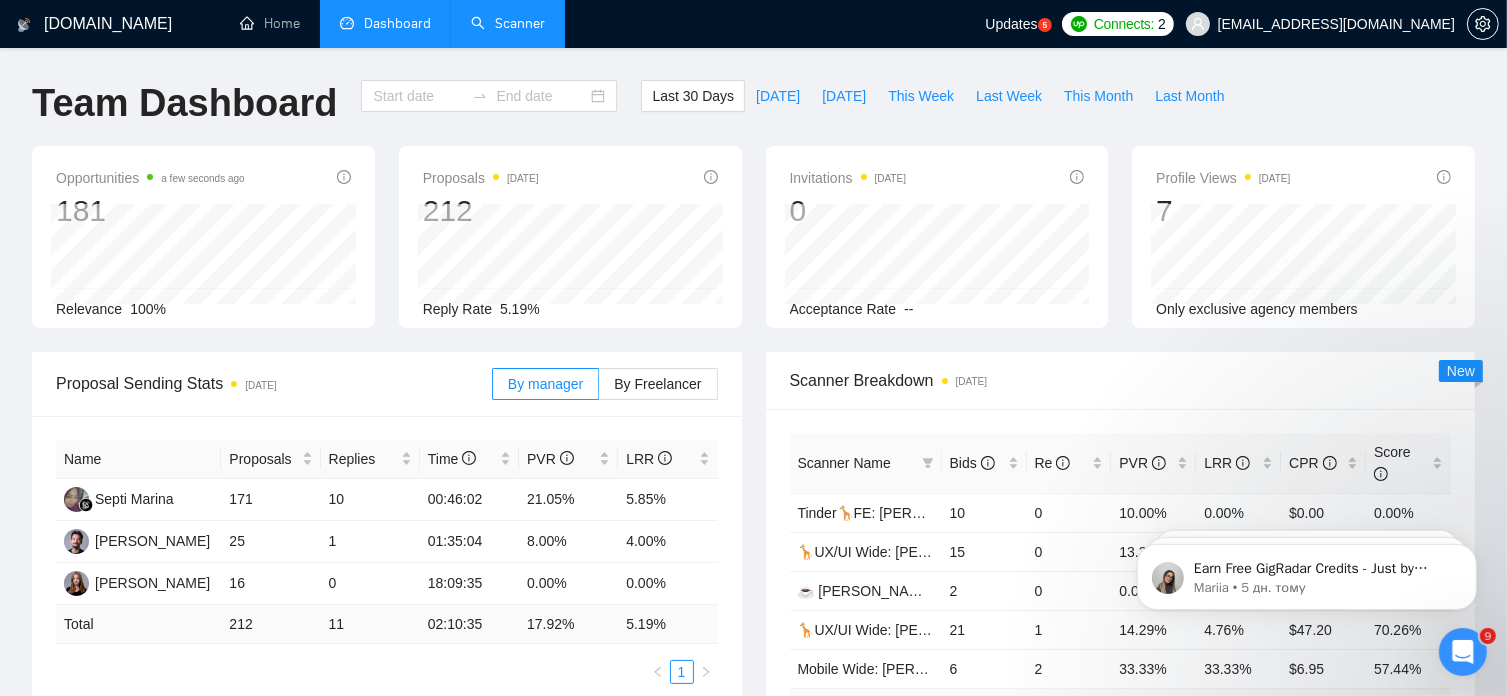 type on "[DATE]" 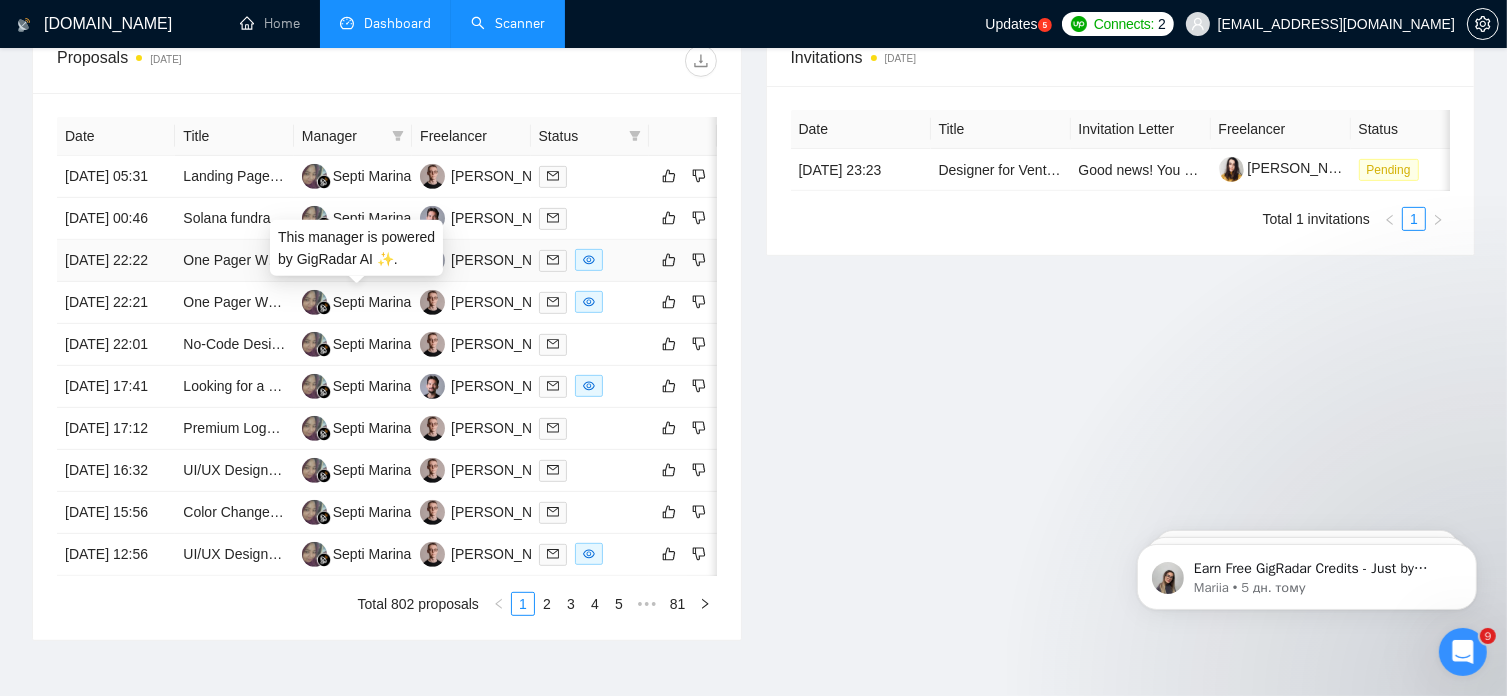 scroll, scrollTop: 796, scrollLeft: 0, axis: vertical 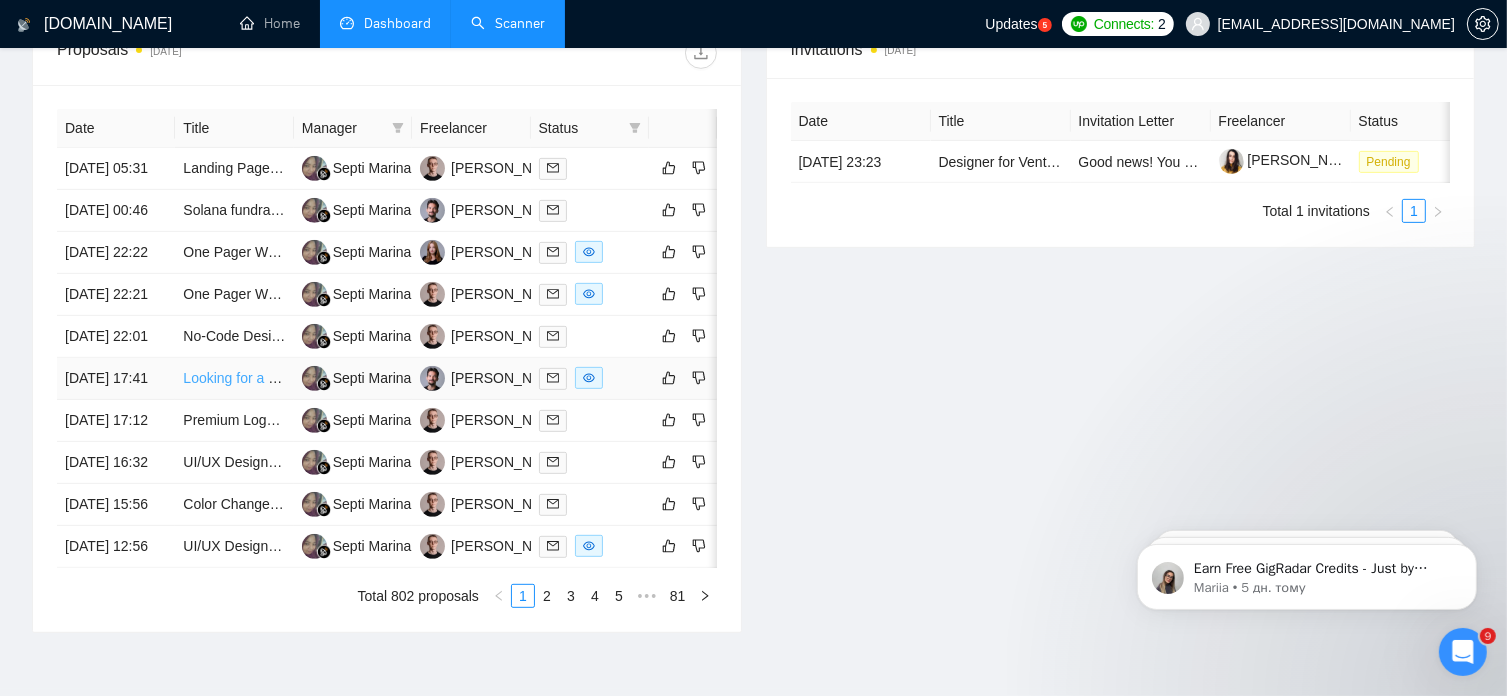 click on "Looking for a Developer/Team "Copy/Past" an EXISITNG Platform With Minimal Changes (Link below)" at bounding box center (499, 378) 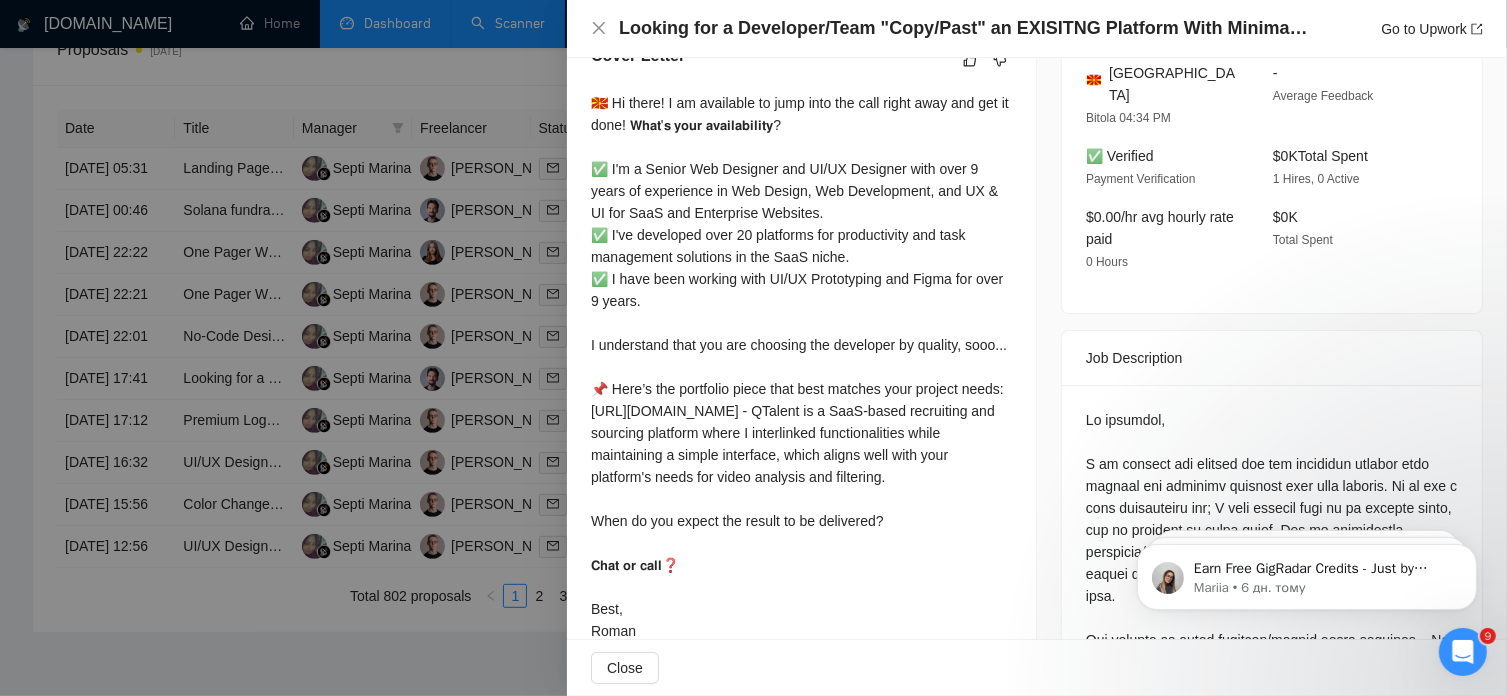scroll, scrollTop: 540, scrollLeft: 0, axis: vertical 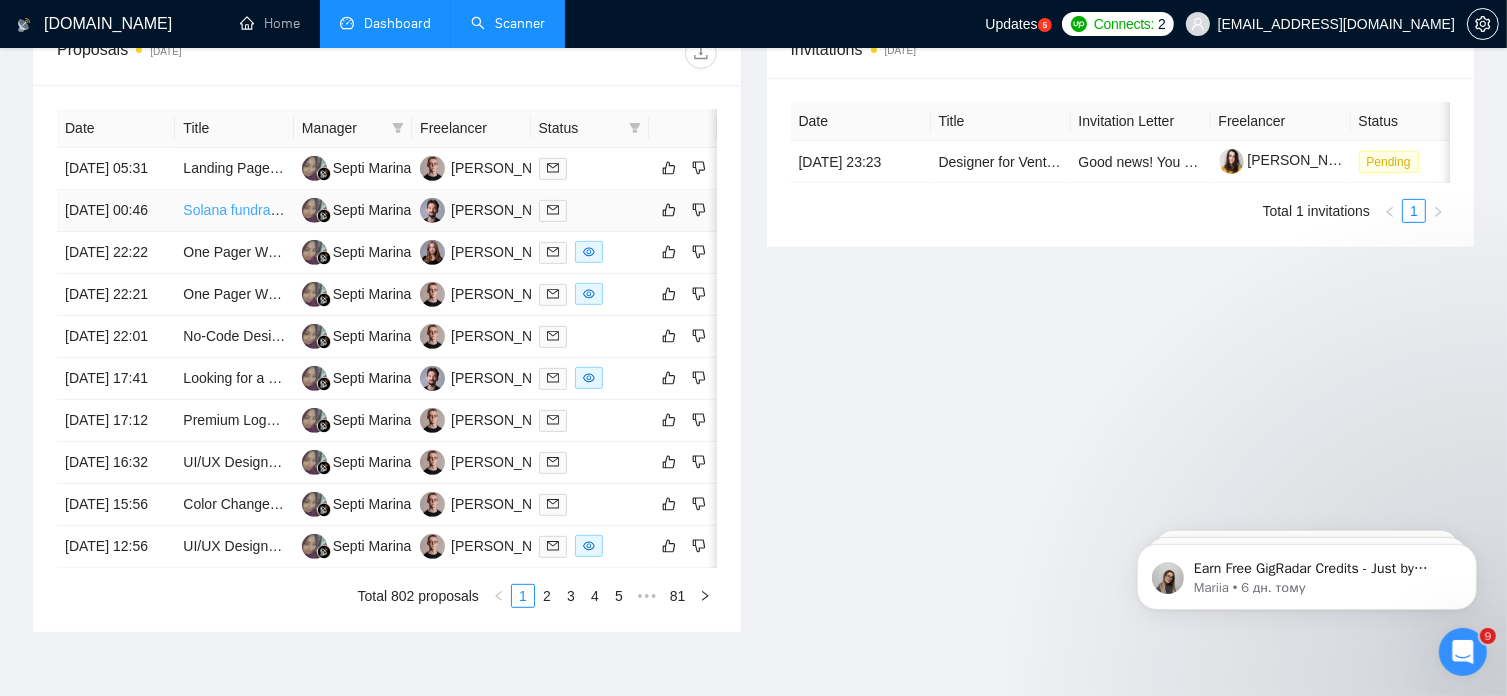 click on "Solana fundraising platform" at bounding box center (268, 210) 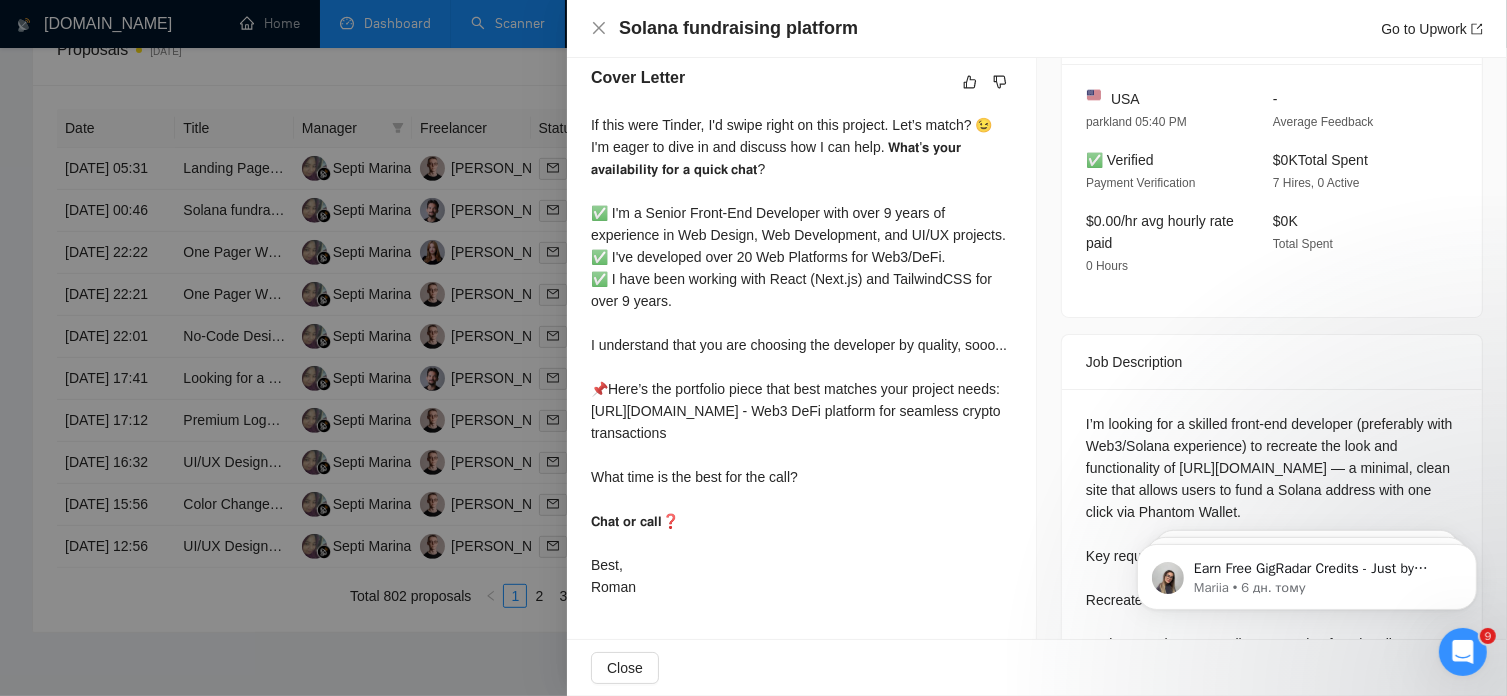click at bounding box center (753, 348) 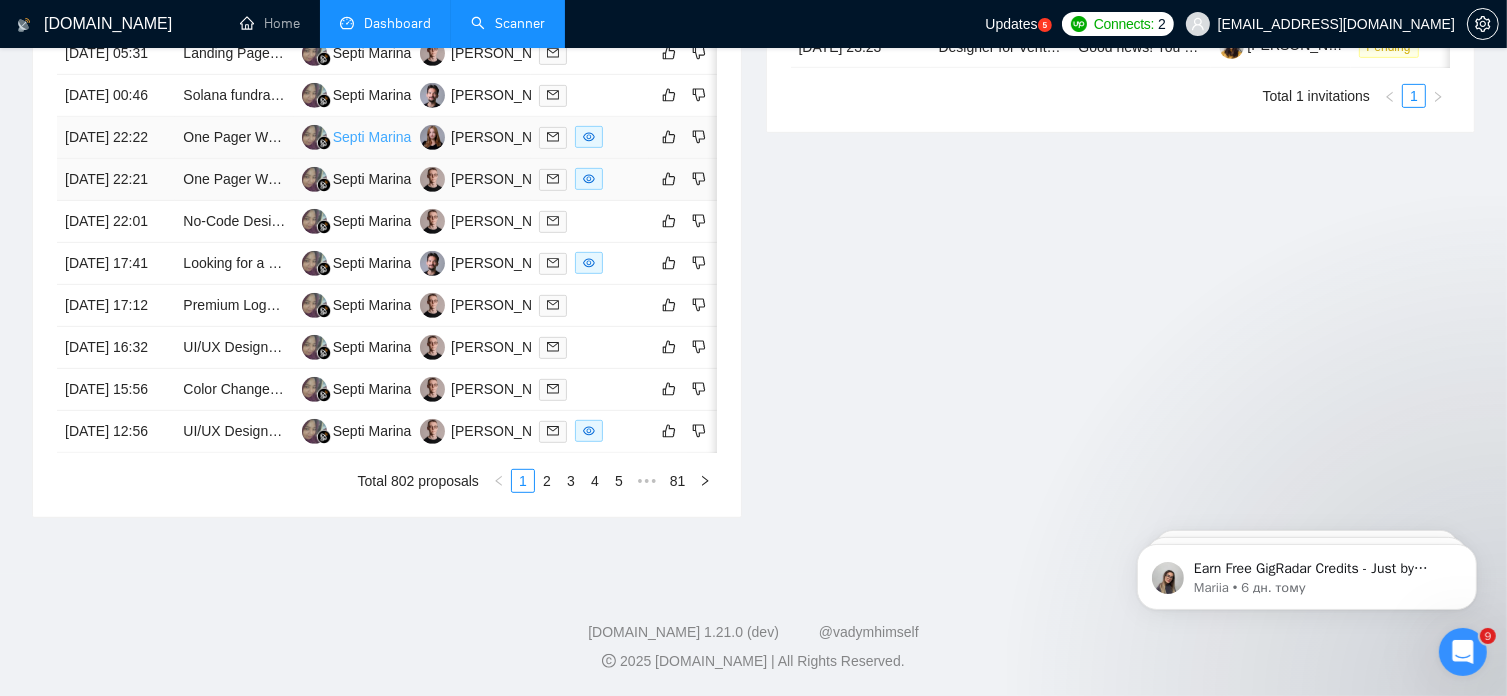 scroll, scrollTop: 1024, scrollLeft: 0, axis: vertical 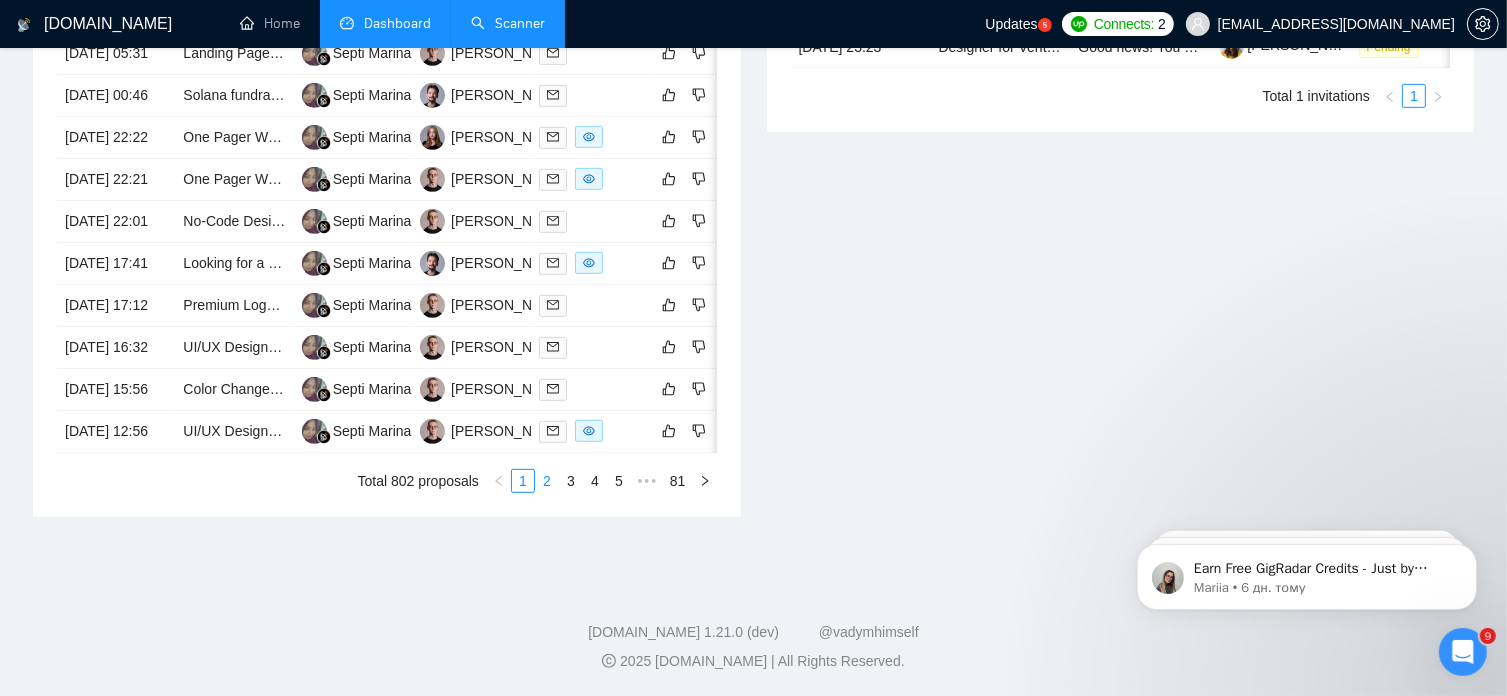 click on "2" at bounding box center [547, 481] 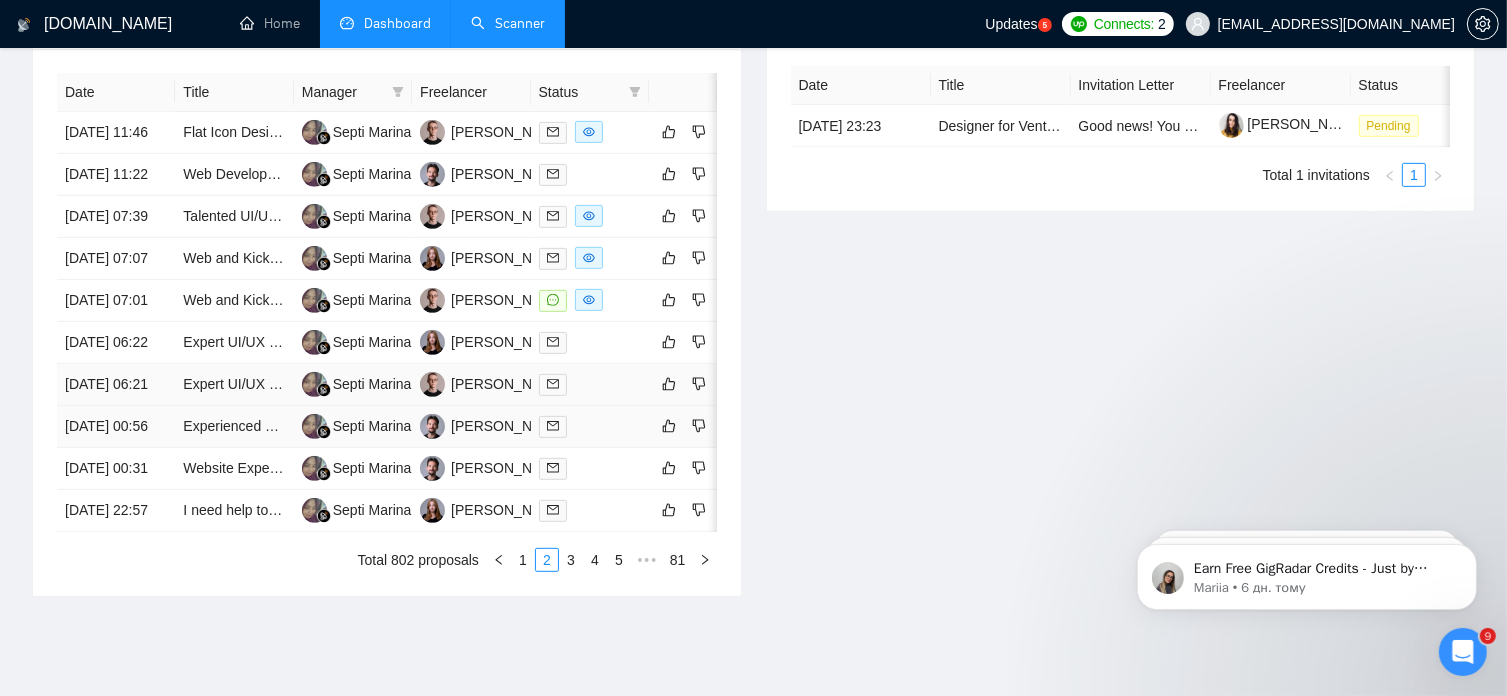 scroll, scrollTop: 832, scrollLeft: 0, axis: vertical 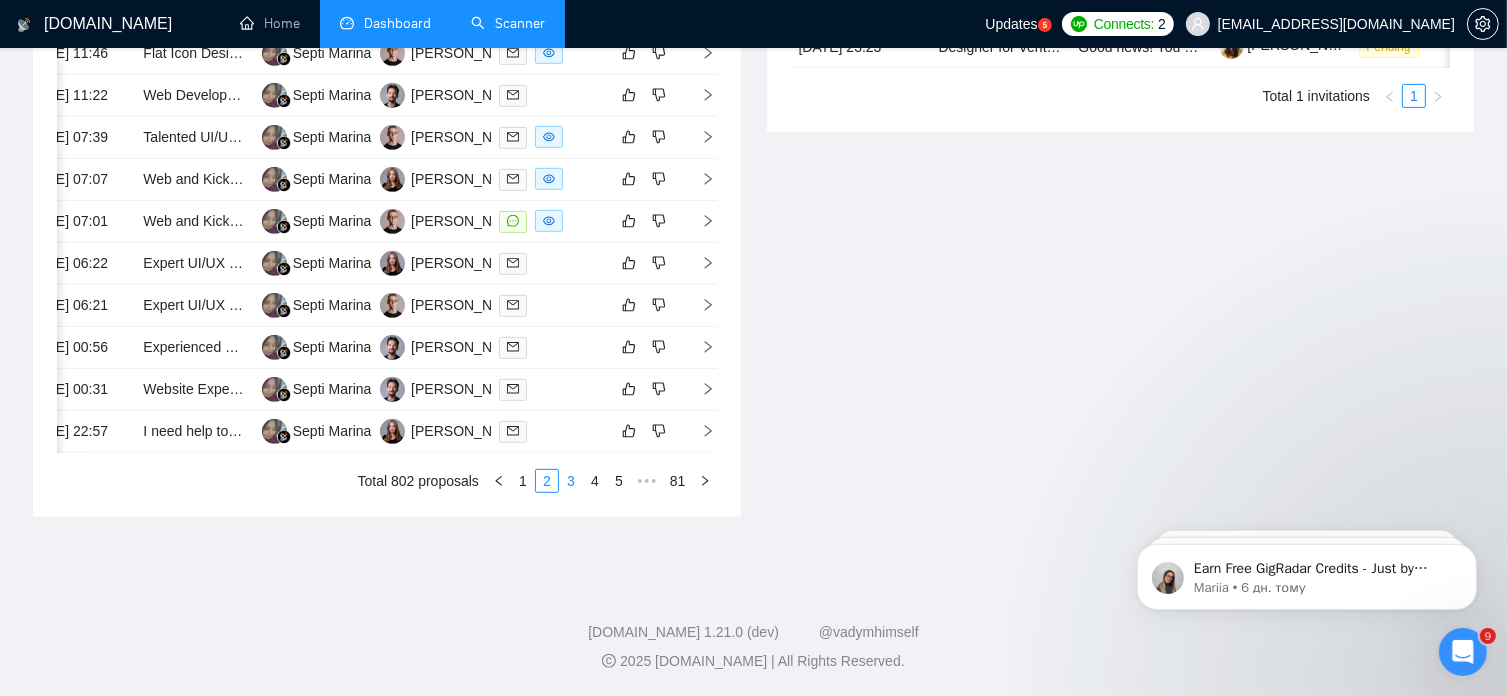 click on "3" at bounding box center (571, 481) 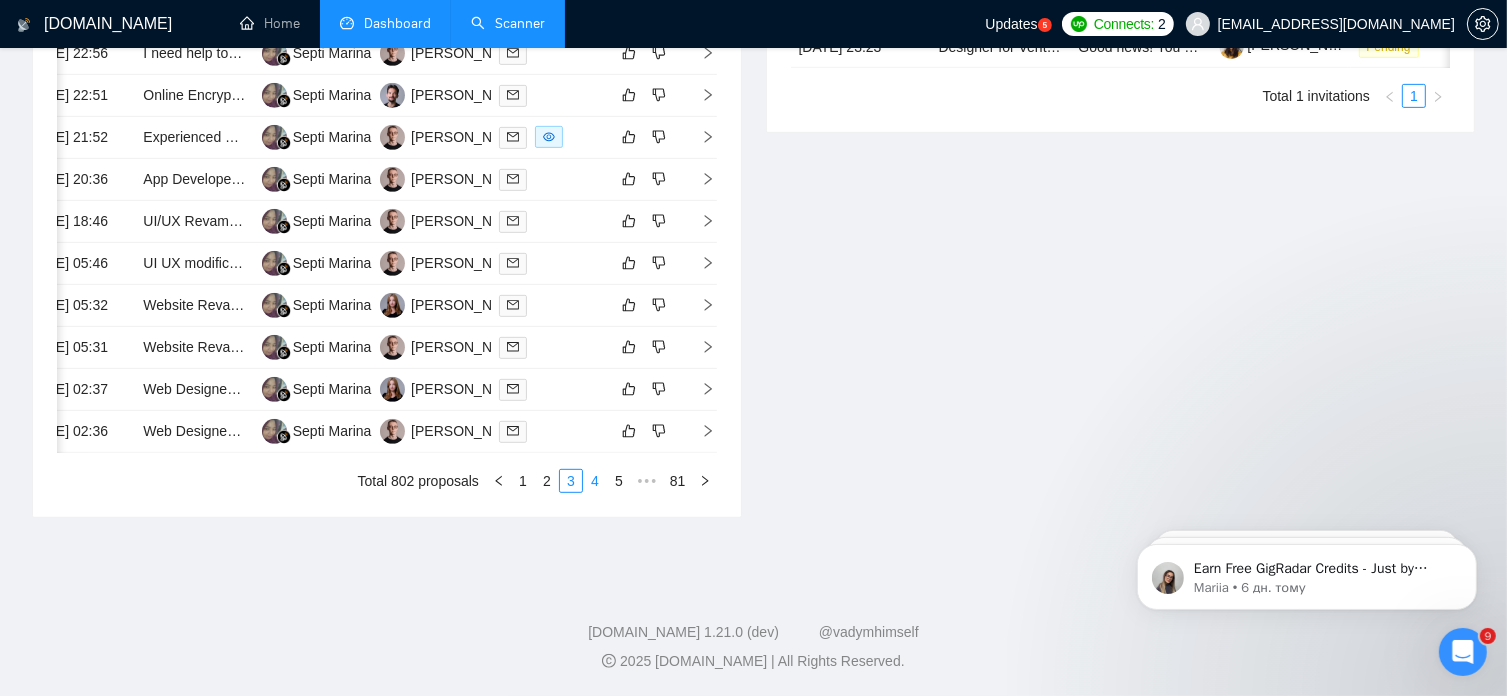 click on "4" at bounding box center (595, 481) 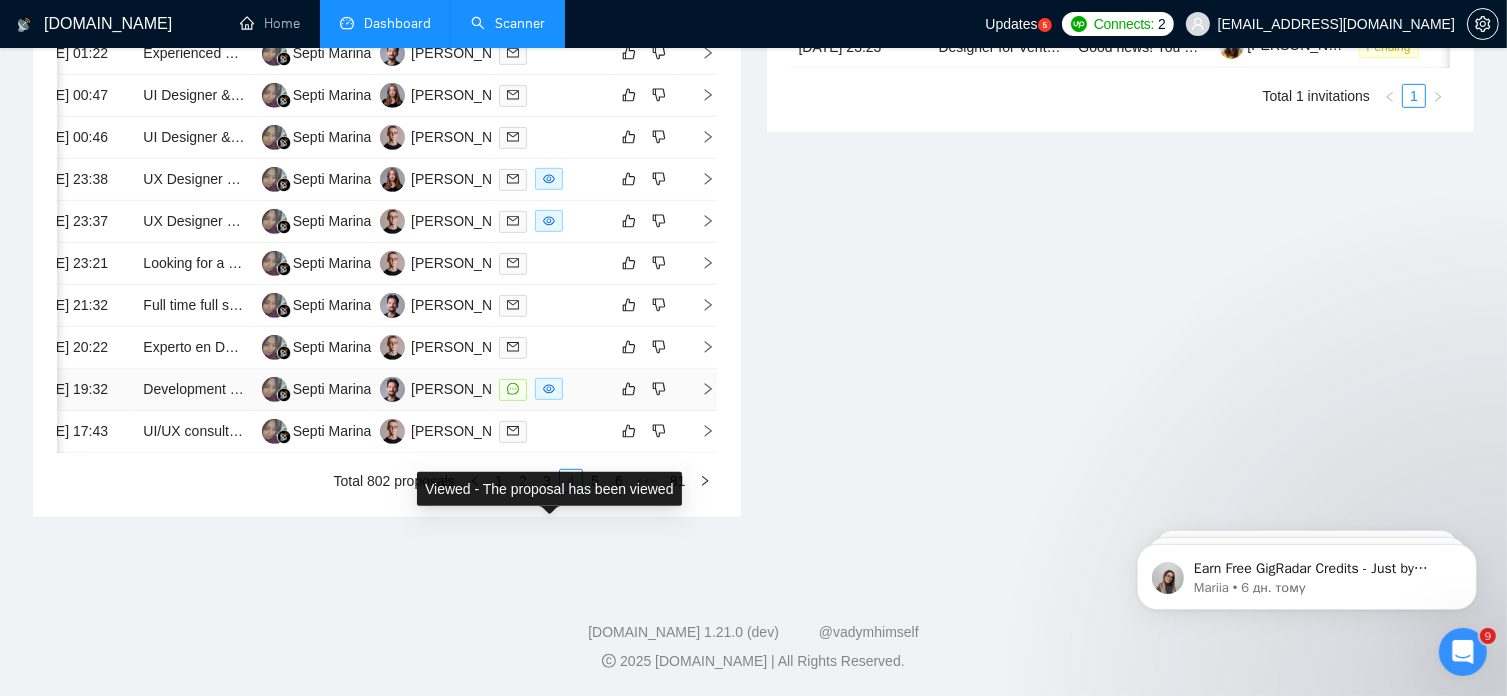 scroll, scrollTop: 945, scrollLeft: 0, axis: vertical 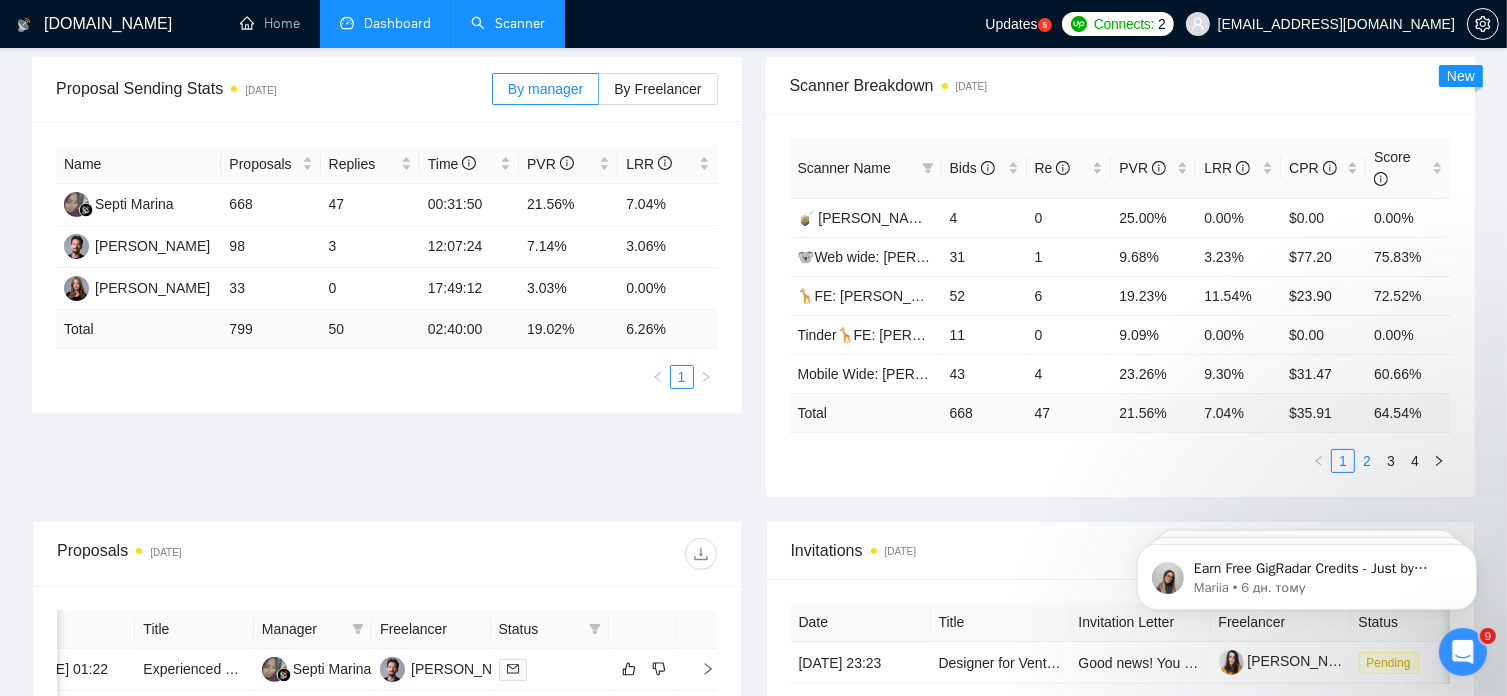 click on "2" at bounding box center [1367, 461] 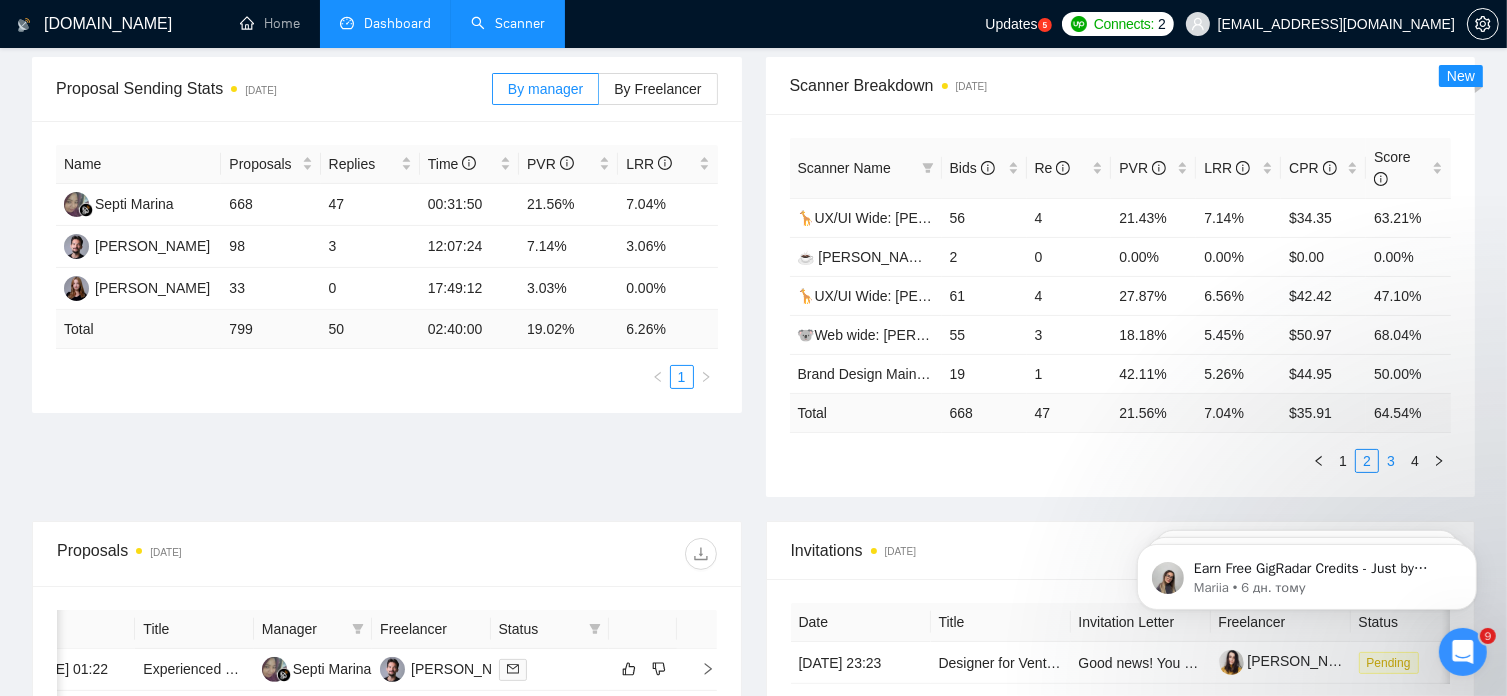 click on "3" at bounding box center (1391, 461) 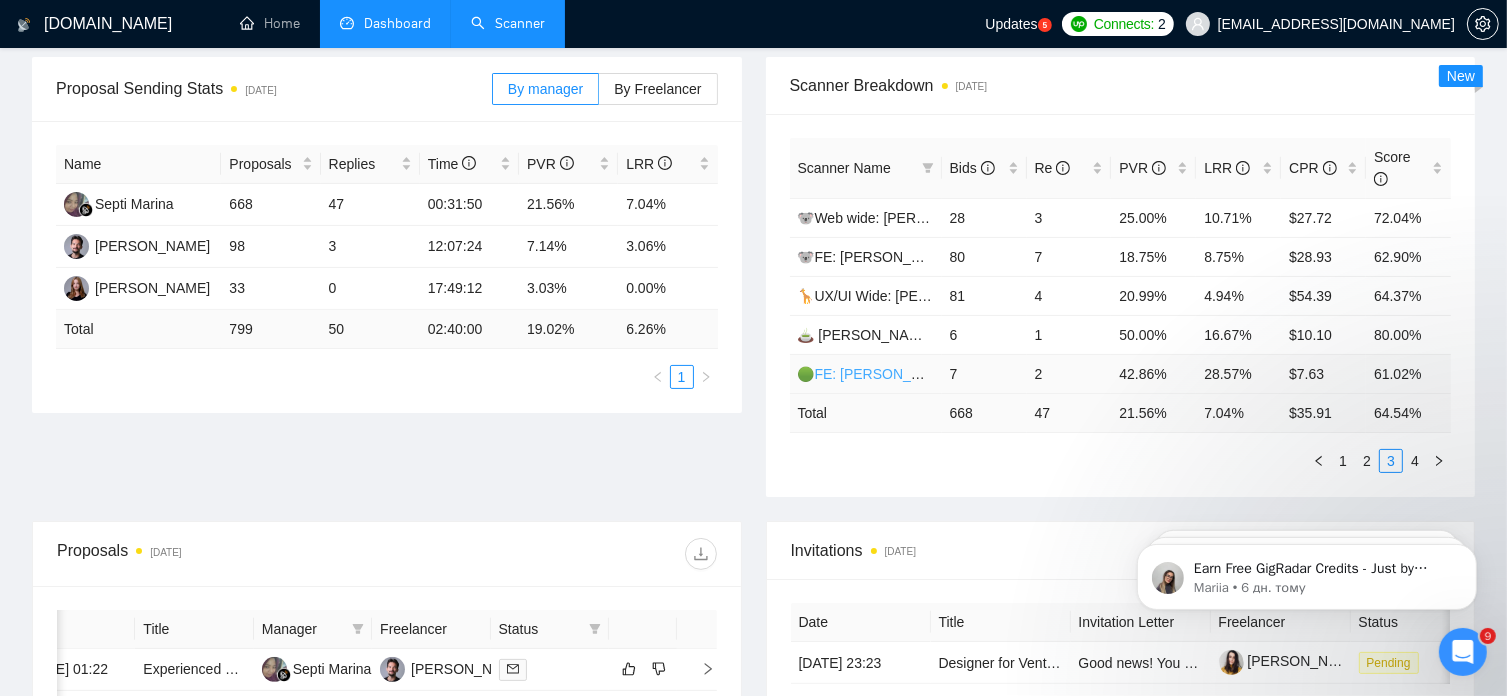 click on "🟢FE: [PERSON_NAME]" at bounding box center (877, 374) 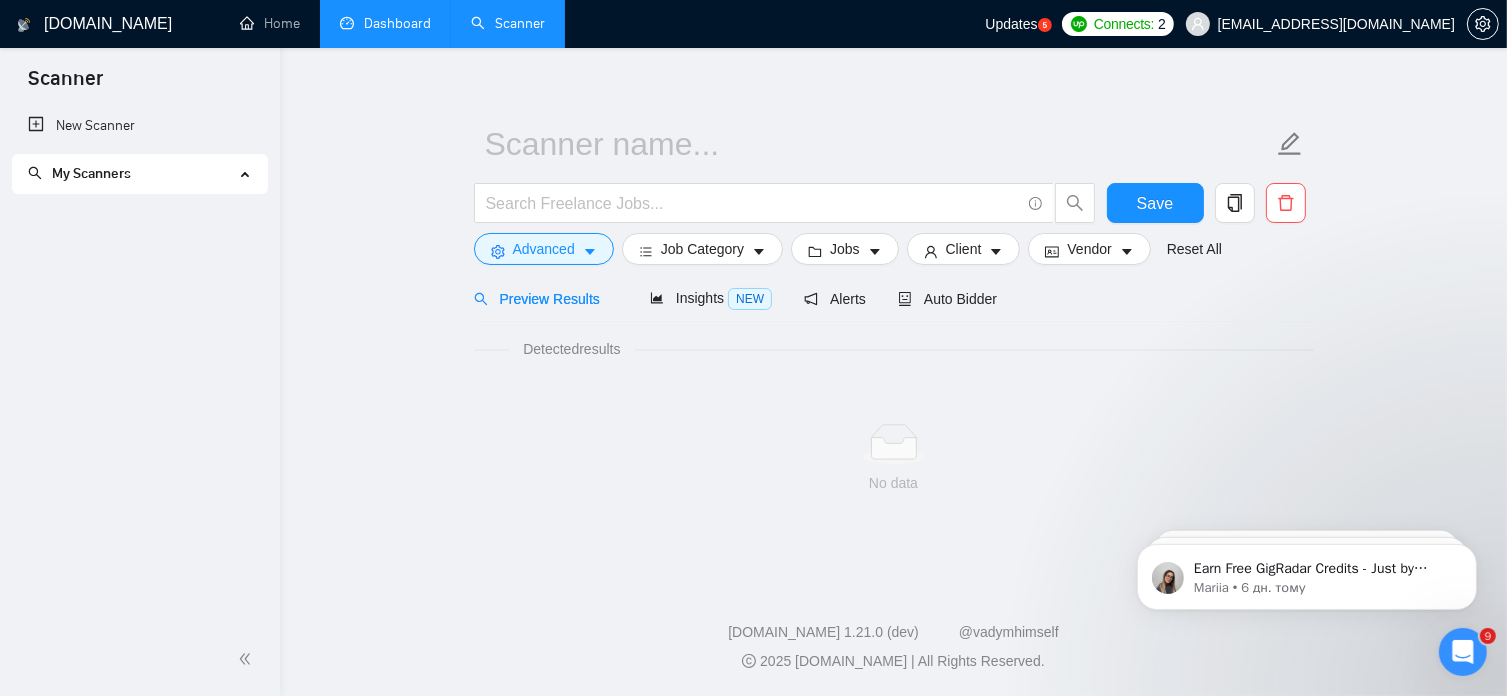 scroll, scrollTop: 18, scrollLeft: 0, axis: vertical 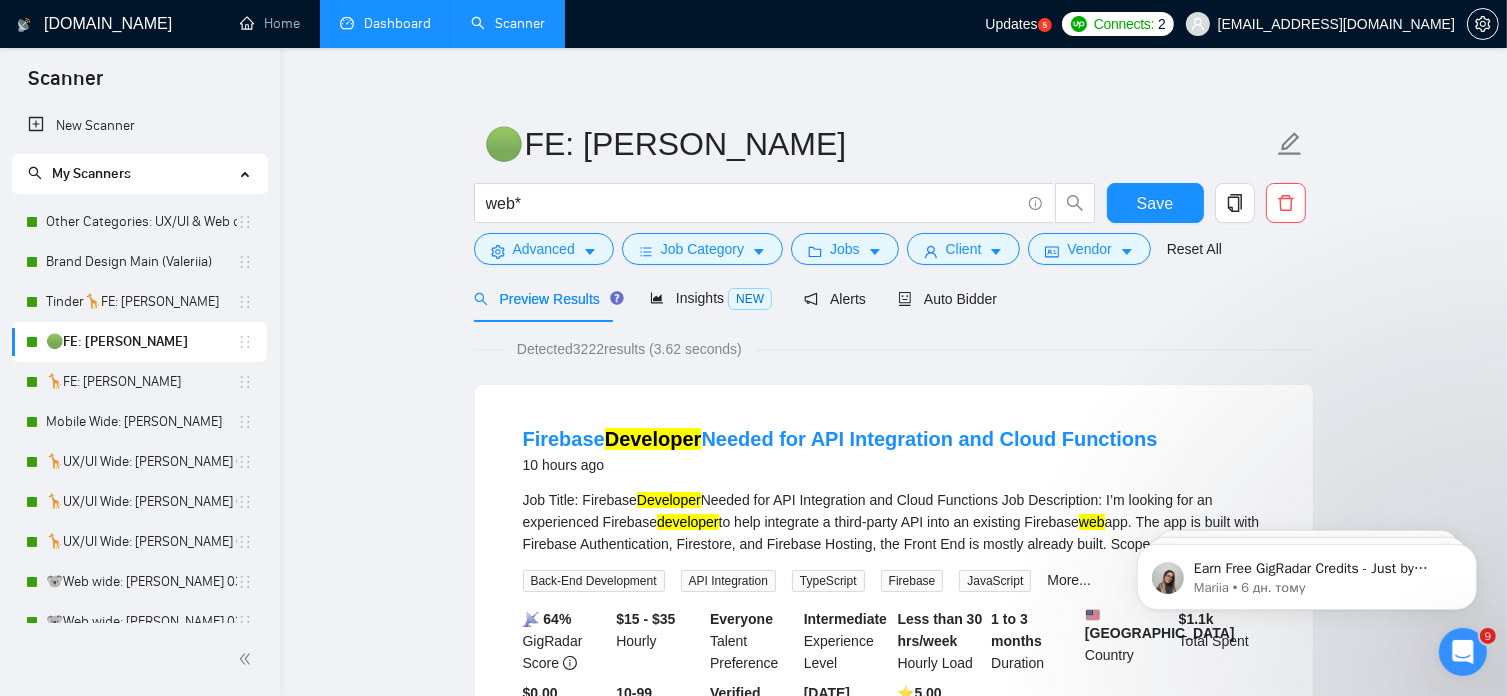 click on "Preview Results Insights NEW Alerts Auto Bidder" at bounding box center (894, 298) 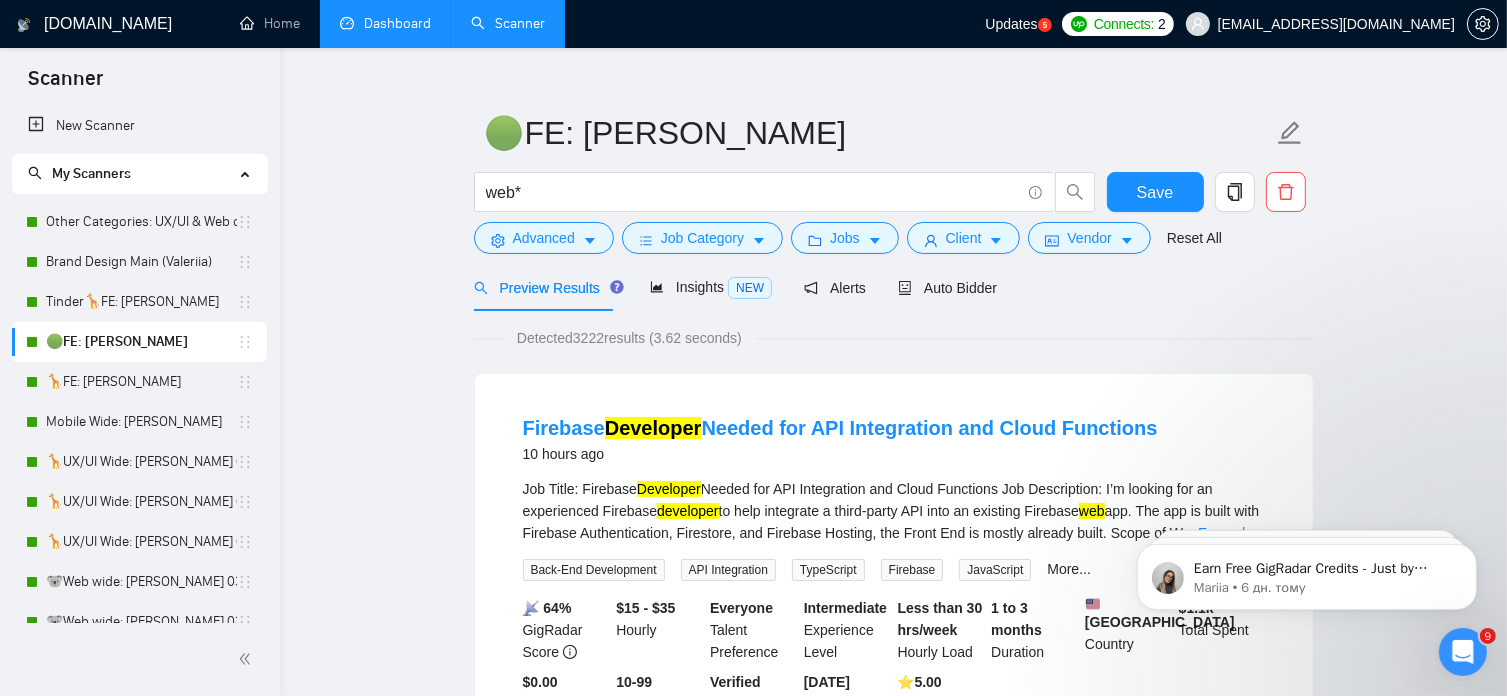 scroll, scrollTop: 30, scrollLeft: 0, axis: vertical 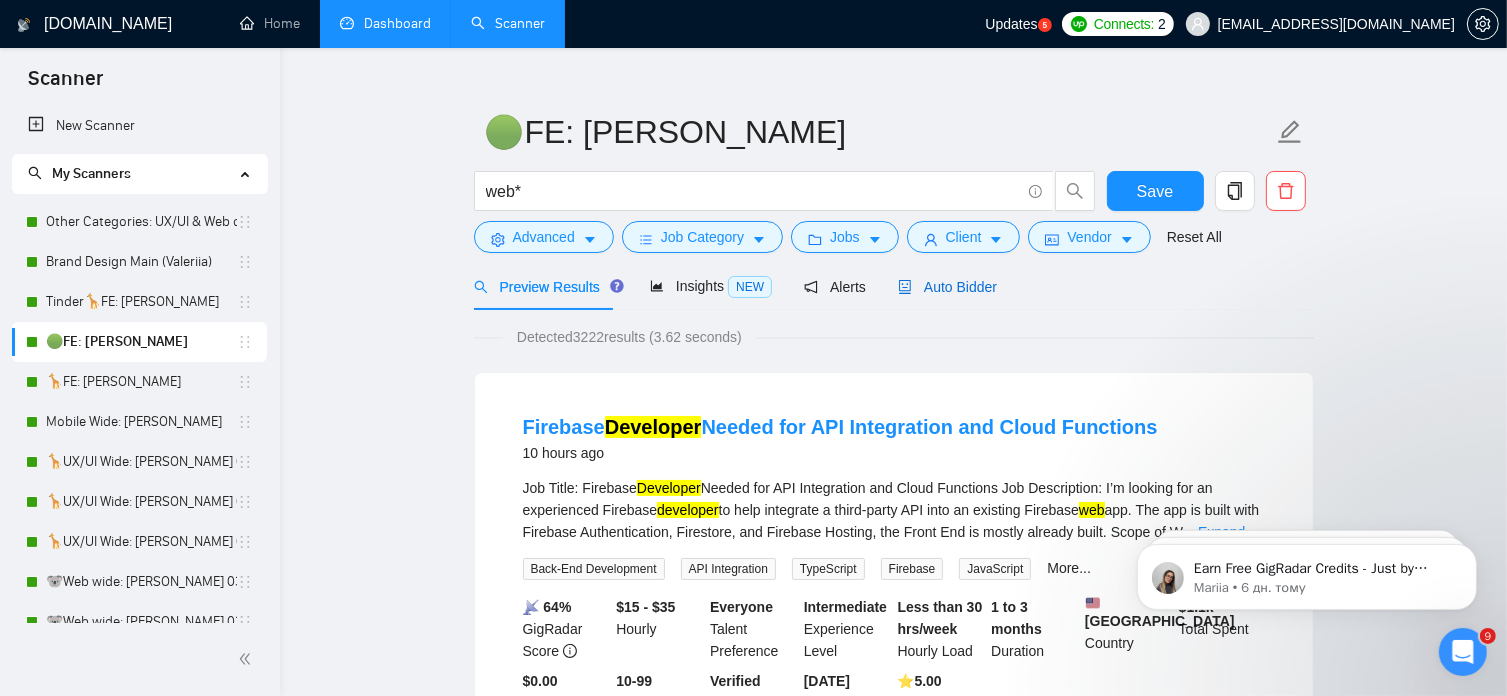 click on "Auto Bidder" at bounding box center [947, 287] 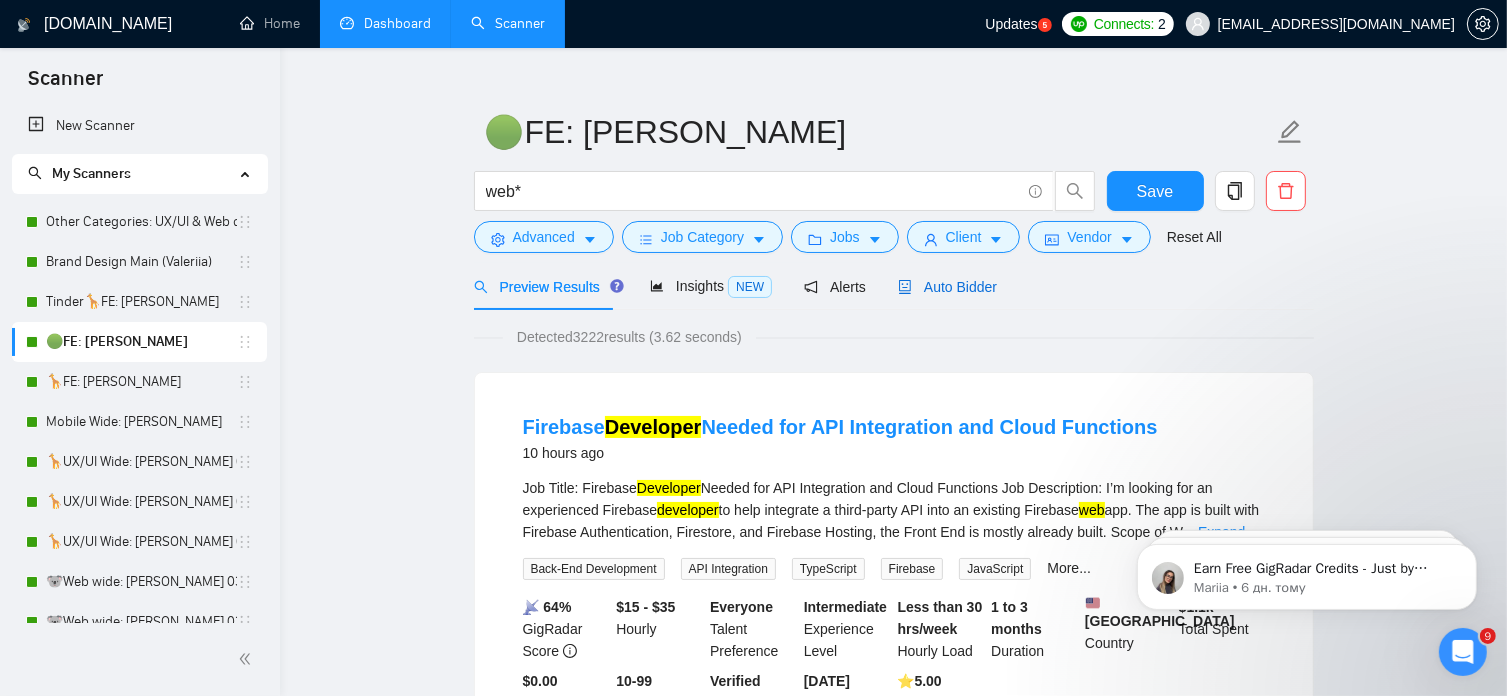 type 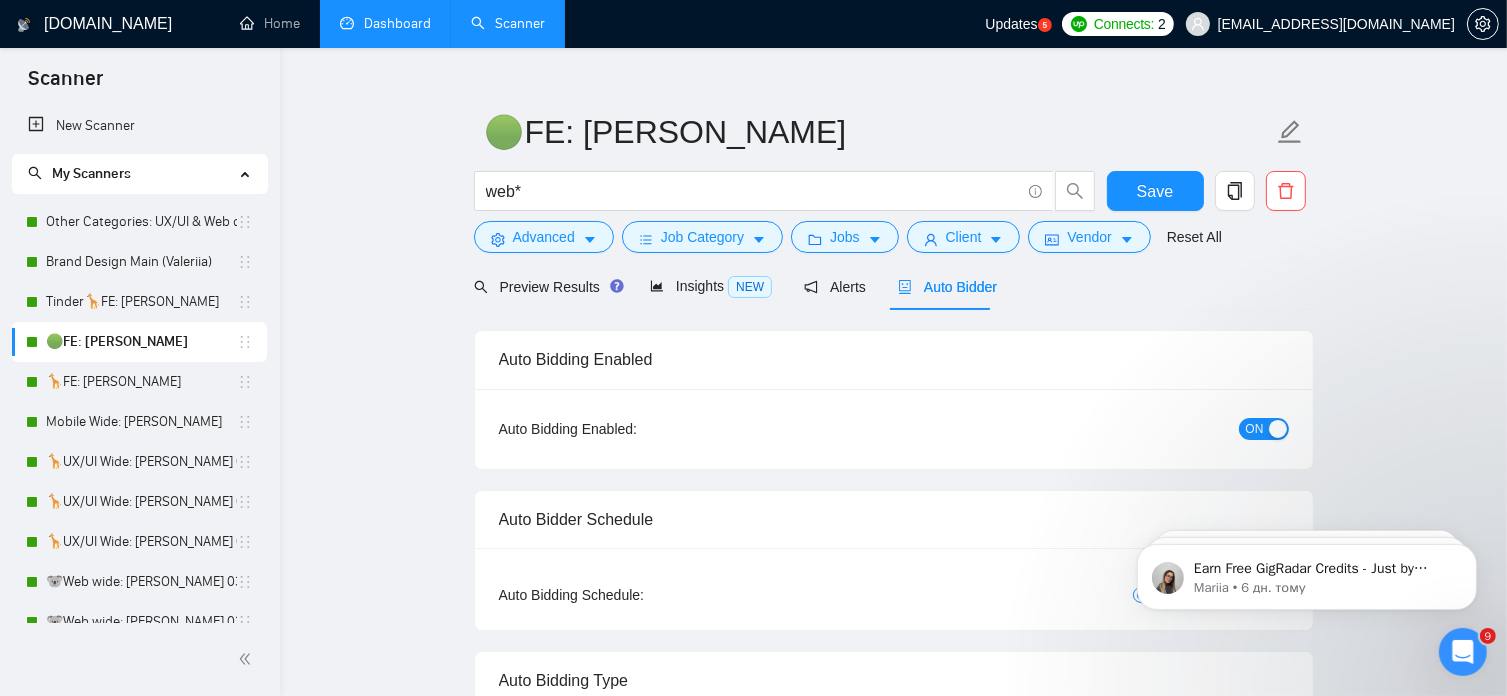 radio on "false" 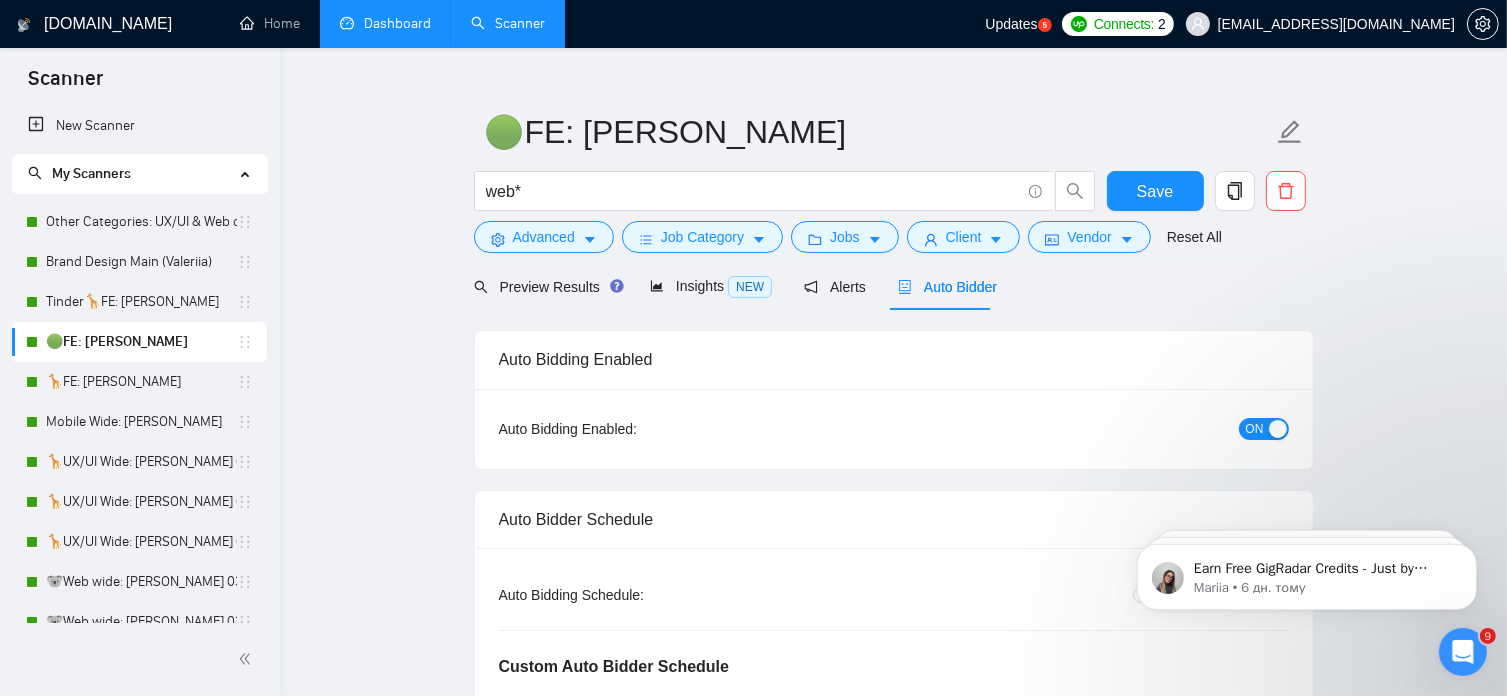 type 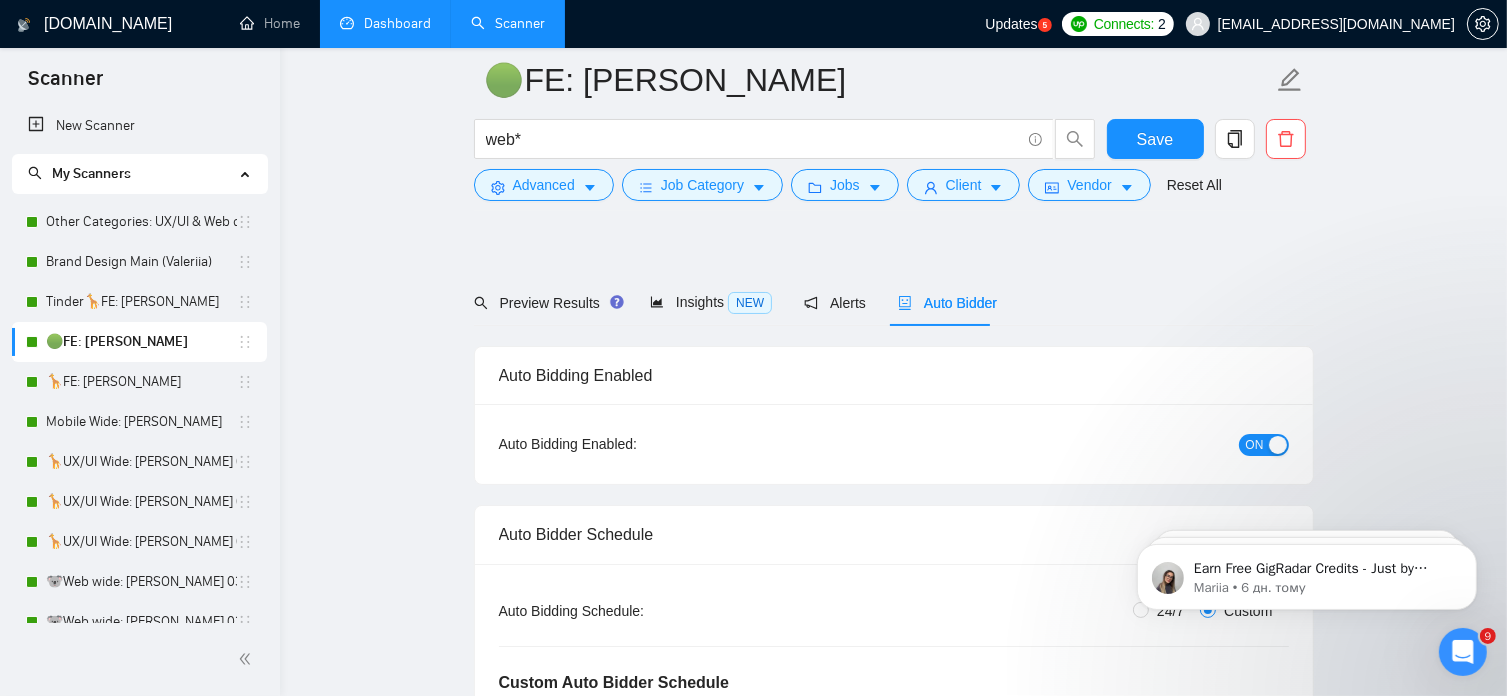 scroll, scrollTop: 398, scrollLeft: 0, axis: vertical 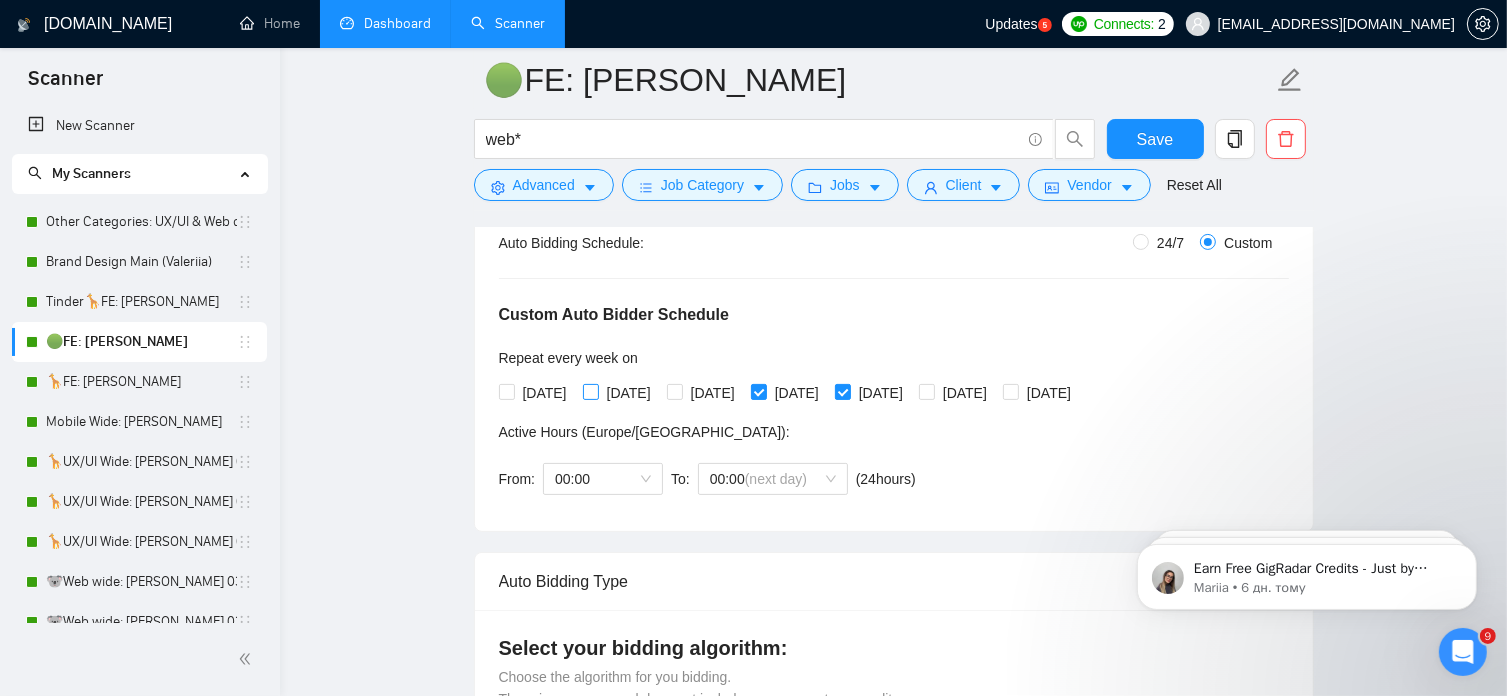 click on "[DATE]" at bounding box center (590, 391) 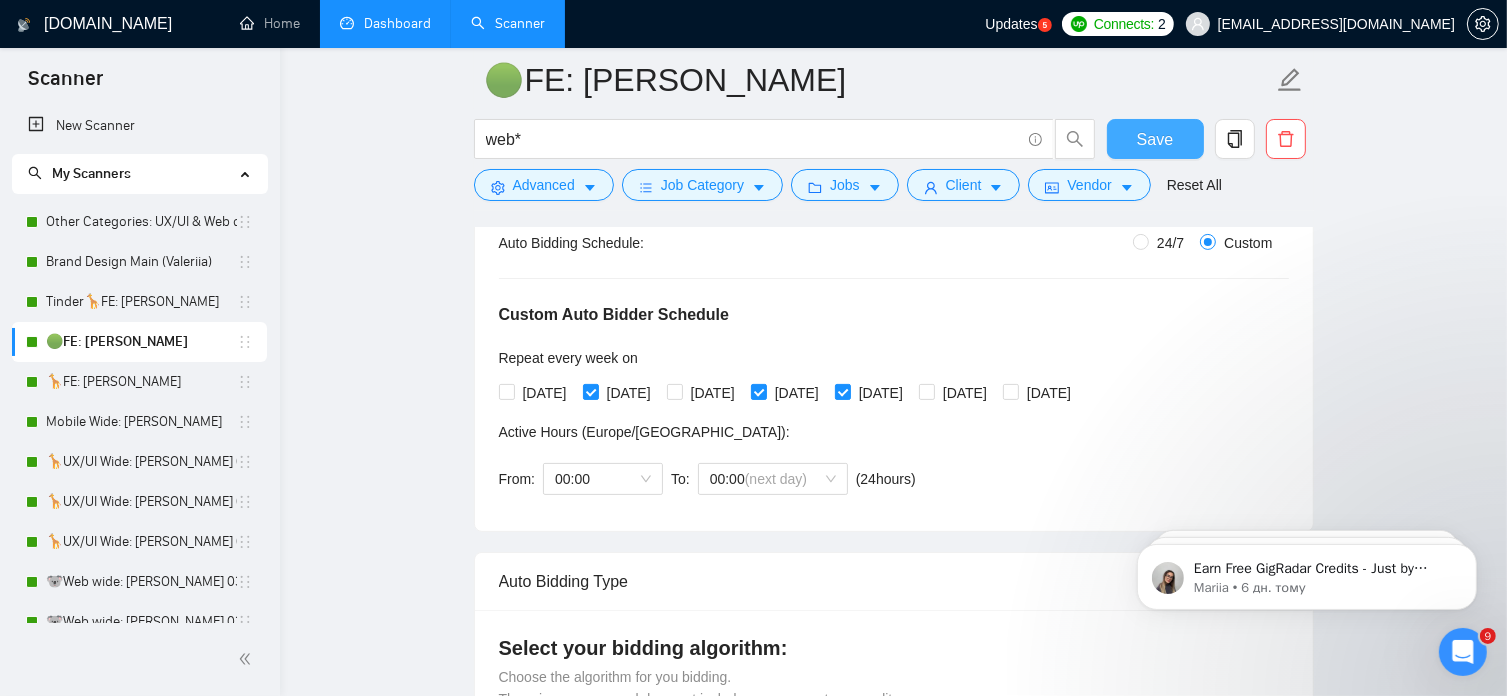 click on "Save" at bounding box center (1155, 139) 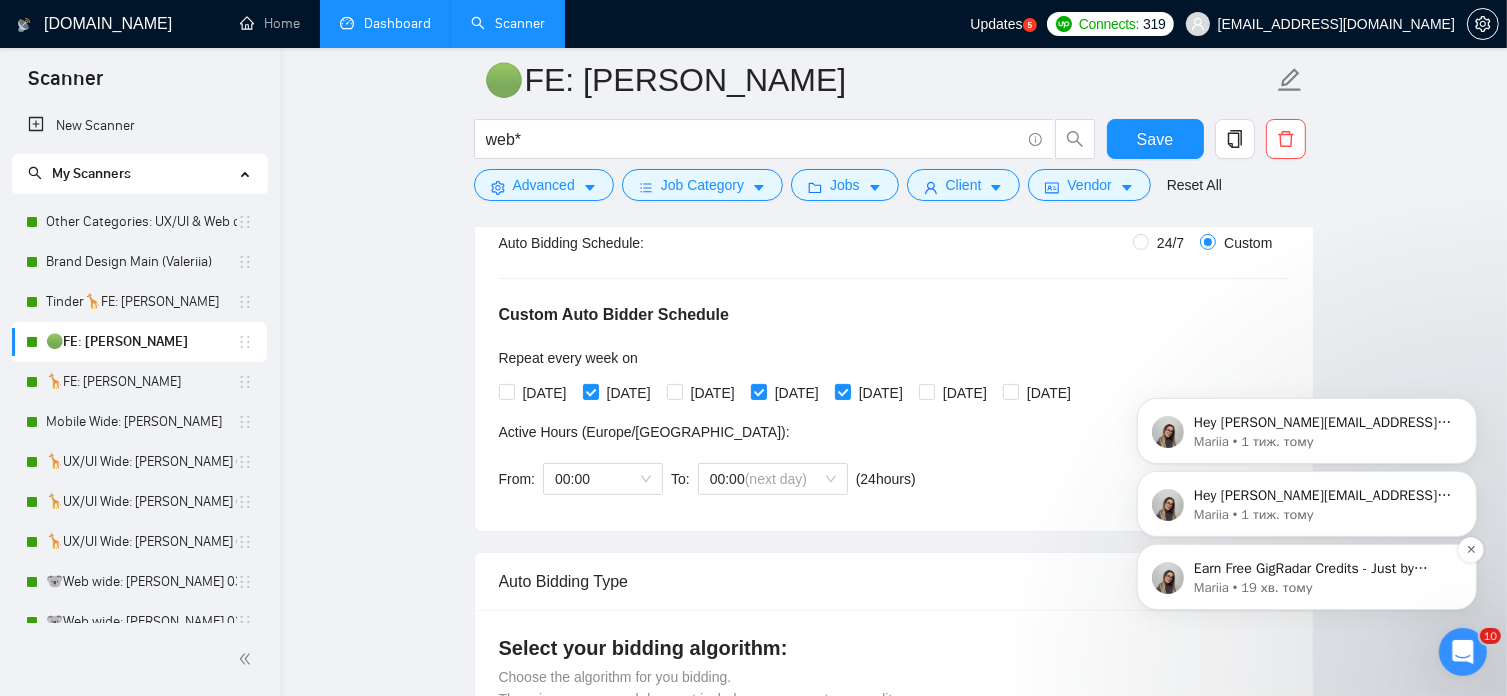 click on "Mariia • 19 хв. тому" at bounding box center [1322, 587] 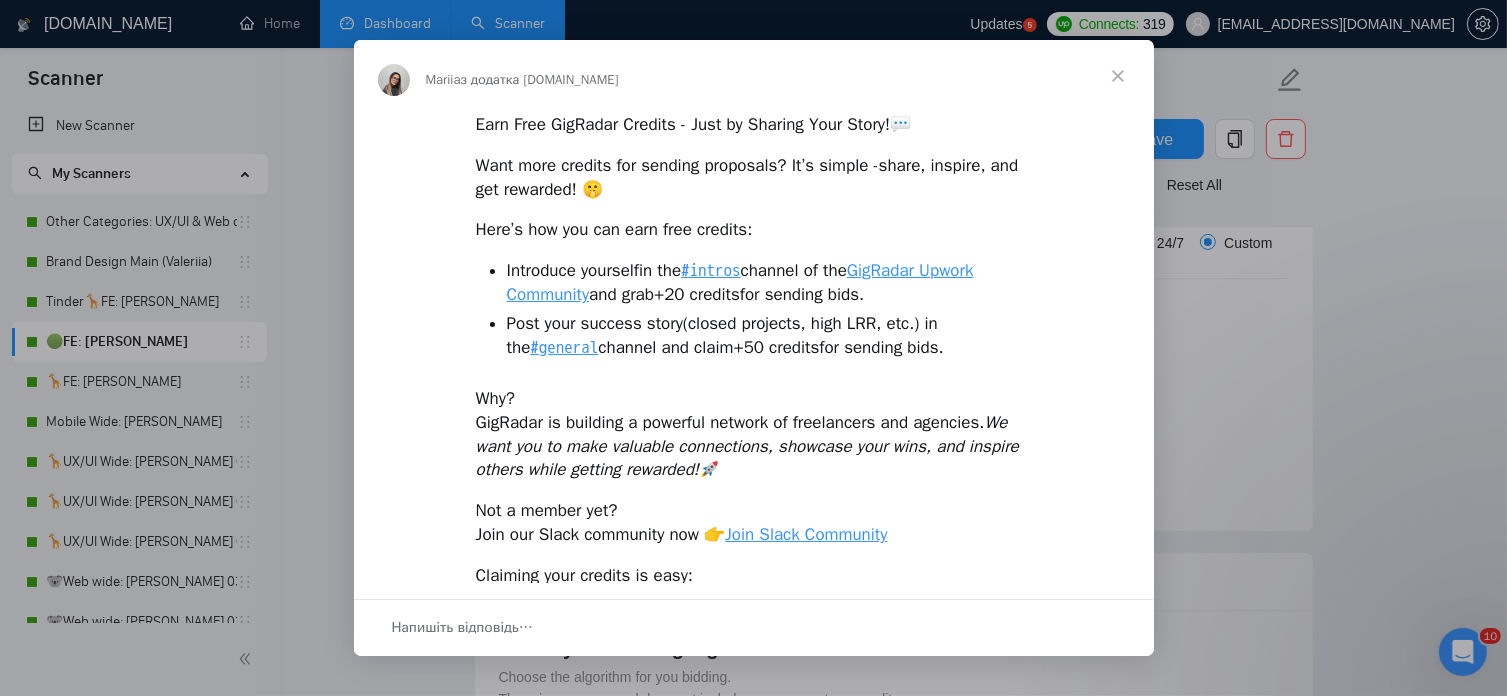 scroll, scrollTop: 0, scrollLeft: 0, axis: both 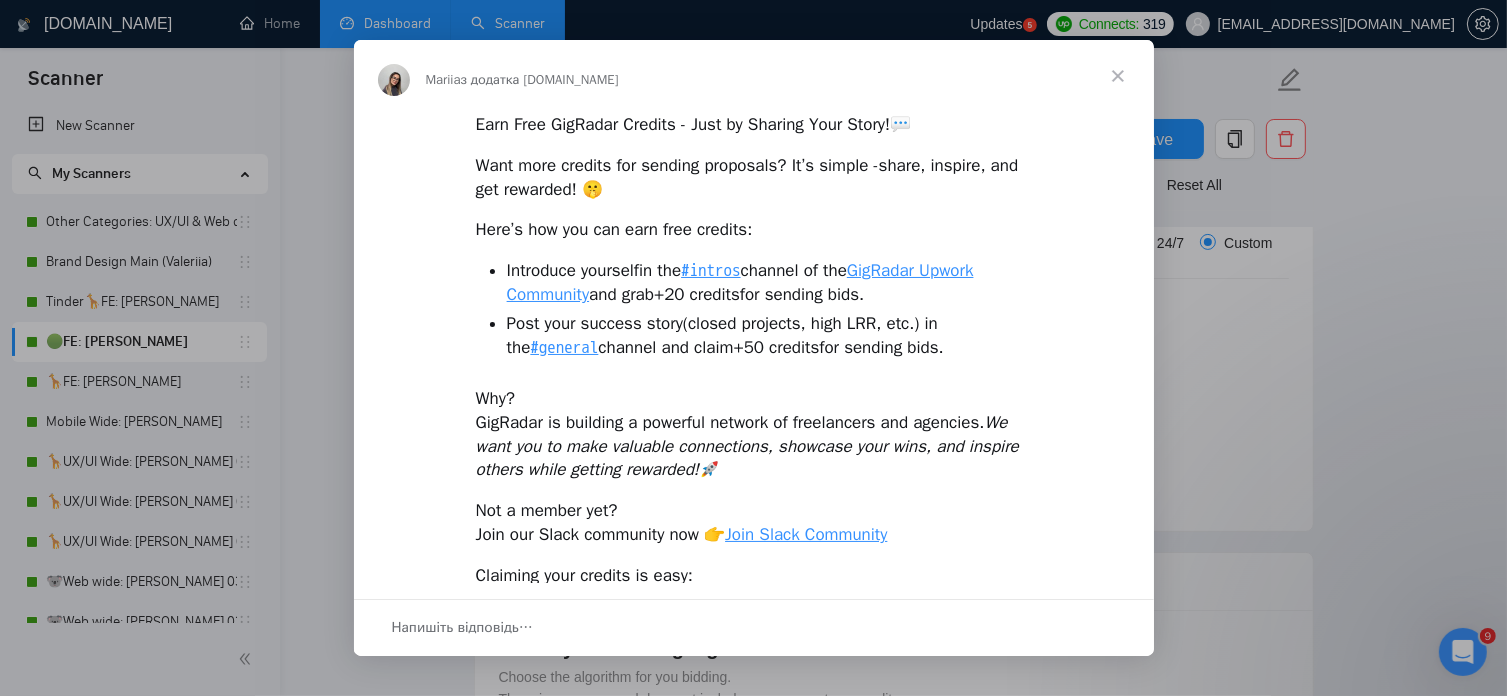 click at bounding box center (1118, 76) 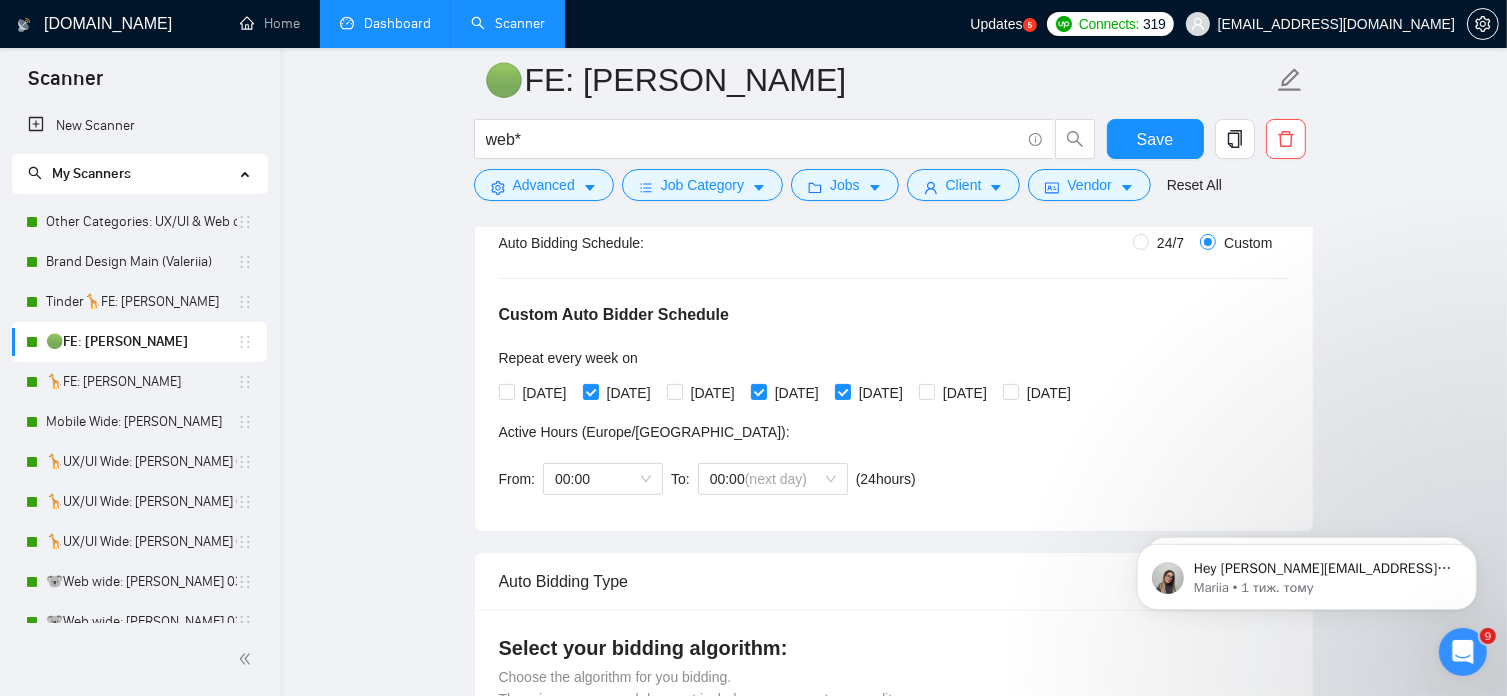 scroll, scrollTop: 0, scrollLeft: 0, axis: both 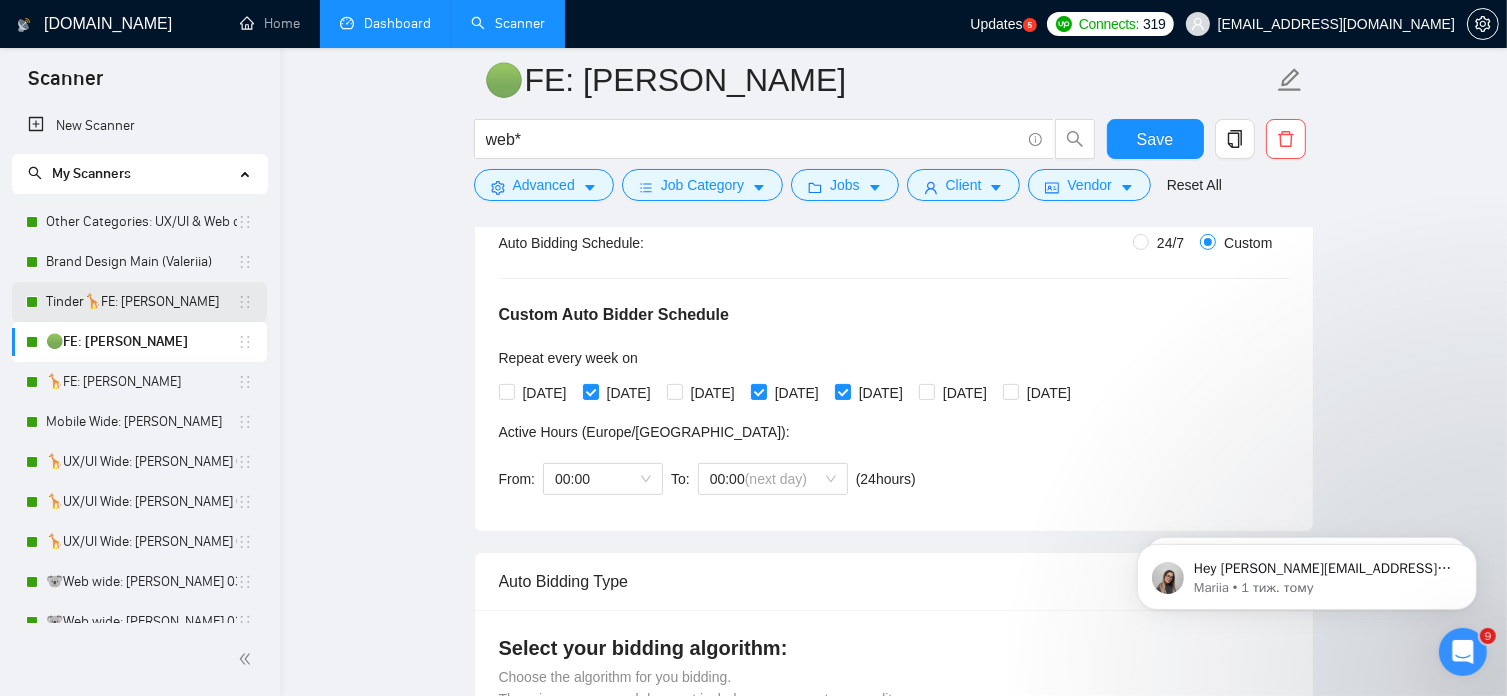 click on "Tinder🦒FE: [PERSON_NAME]" at bounding box center (141, 302) 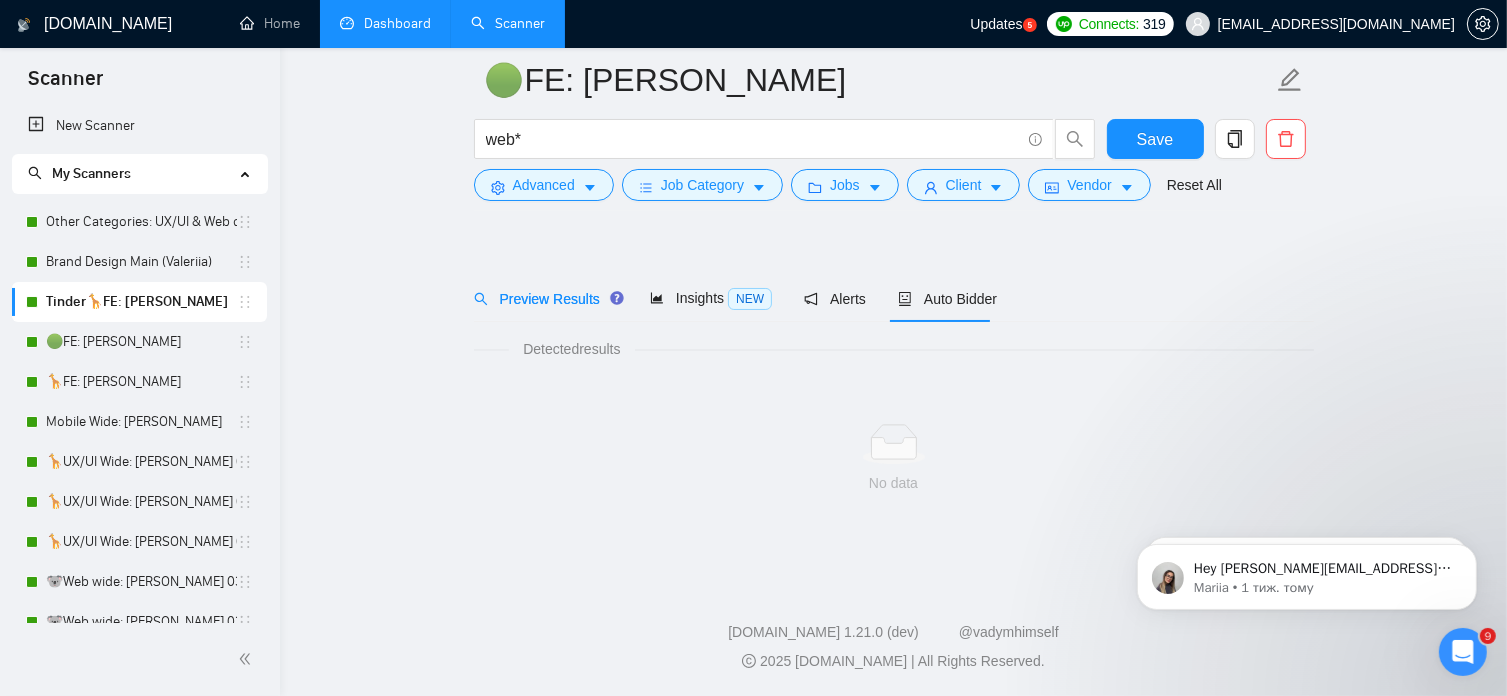 scroll, scrollTop: 34, scrollLeft: 0, axis: vertical 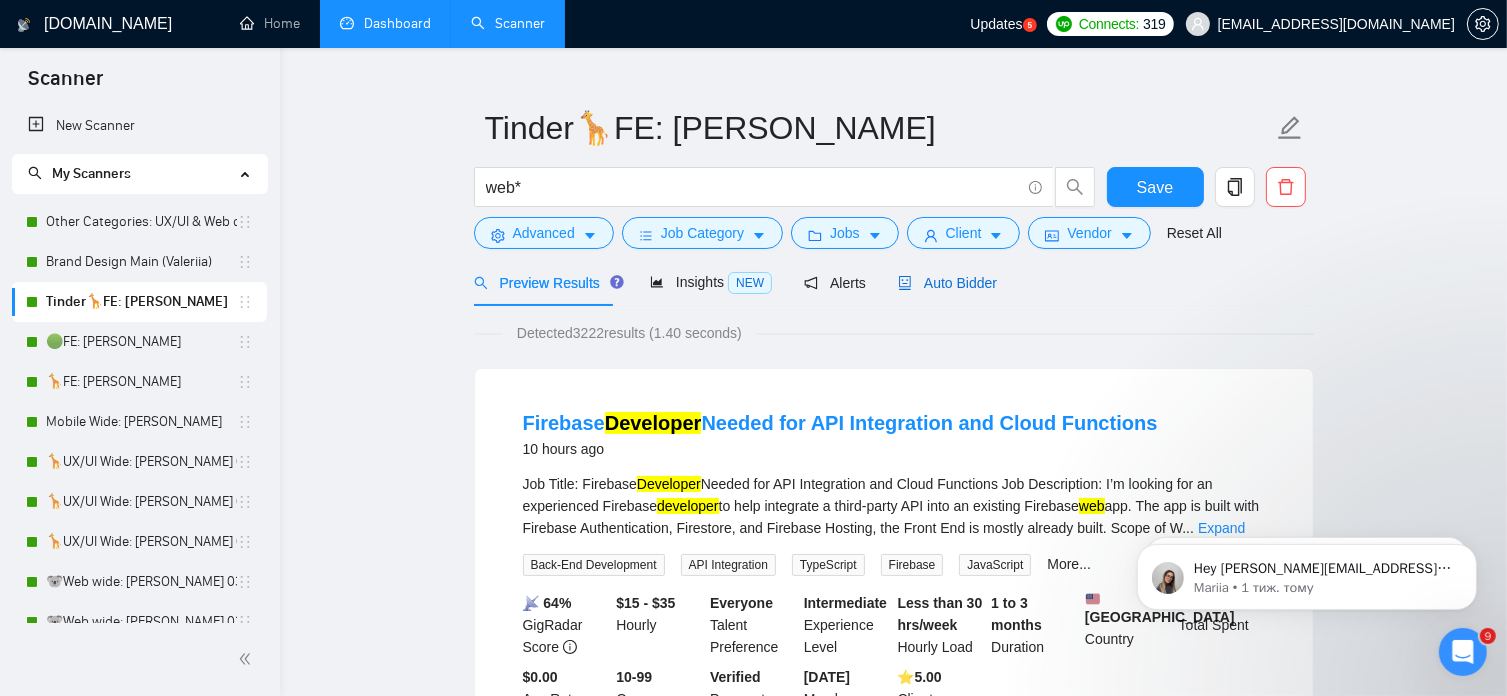click on "Auto Bidder" at bounding box center (947, 283) 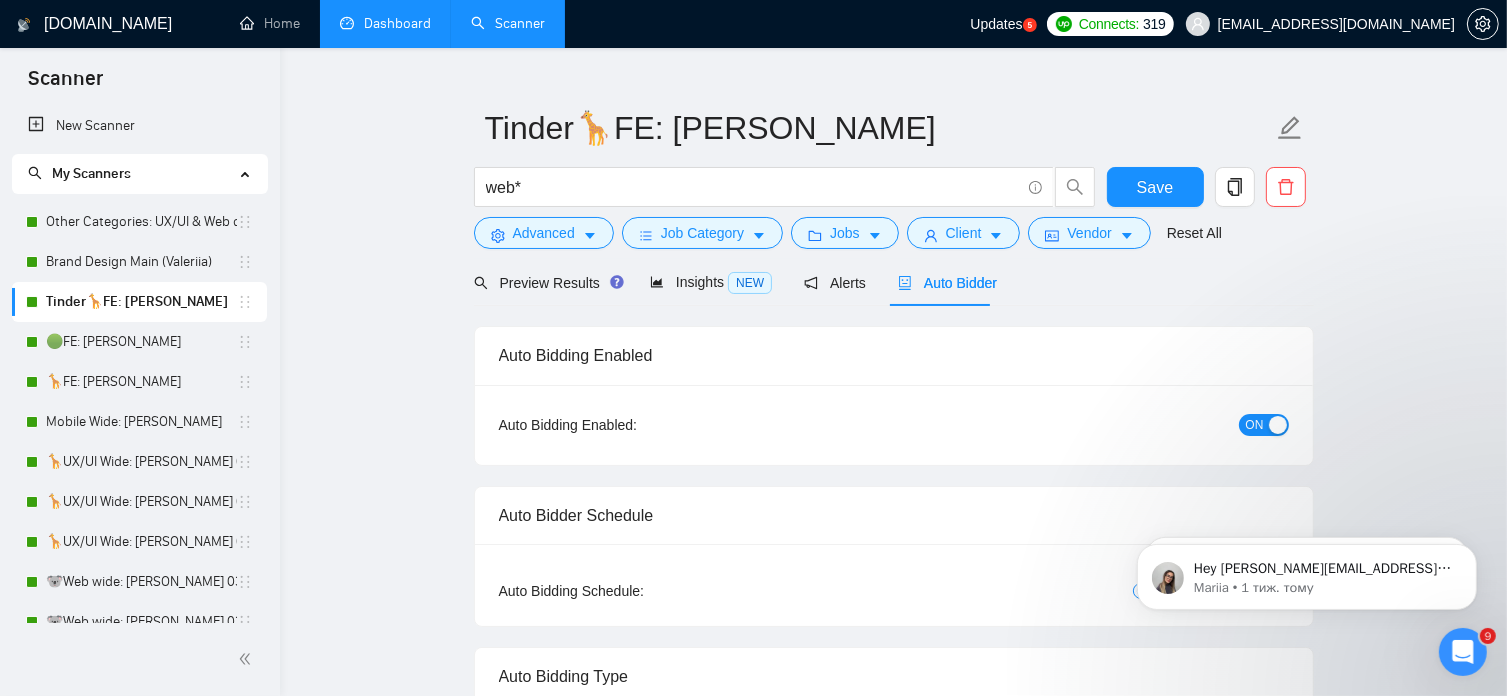 radio on "false" 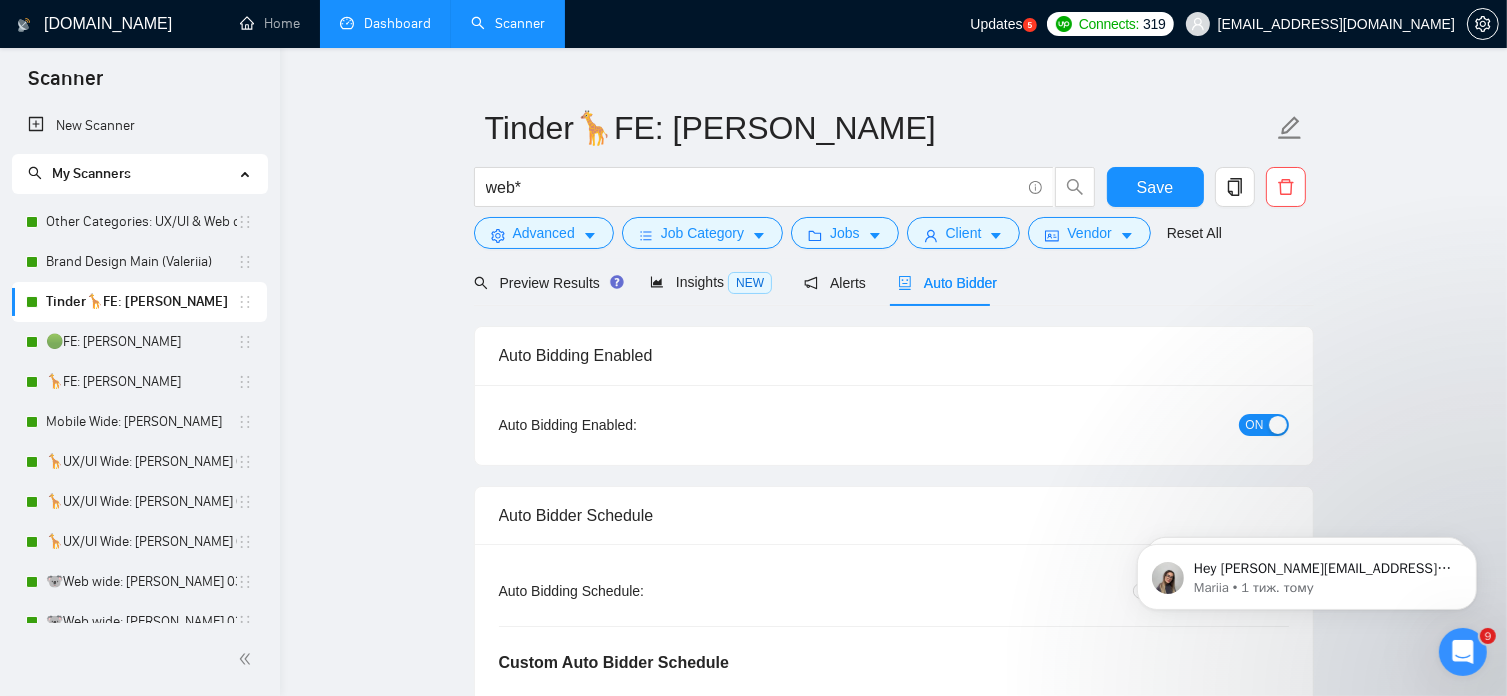 type 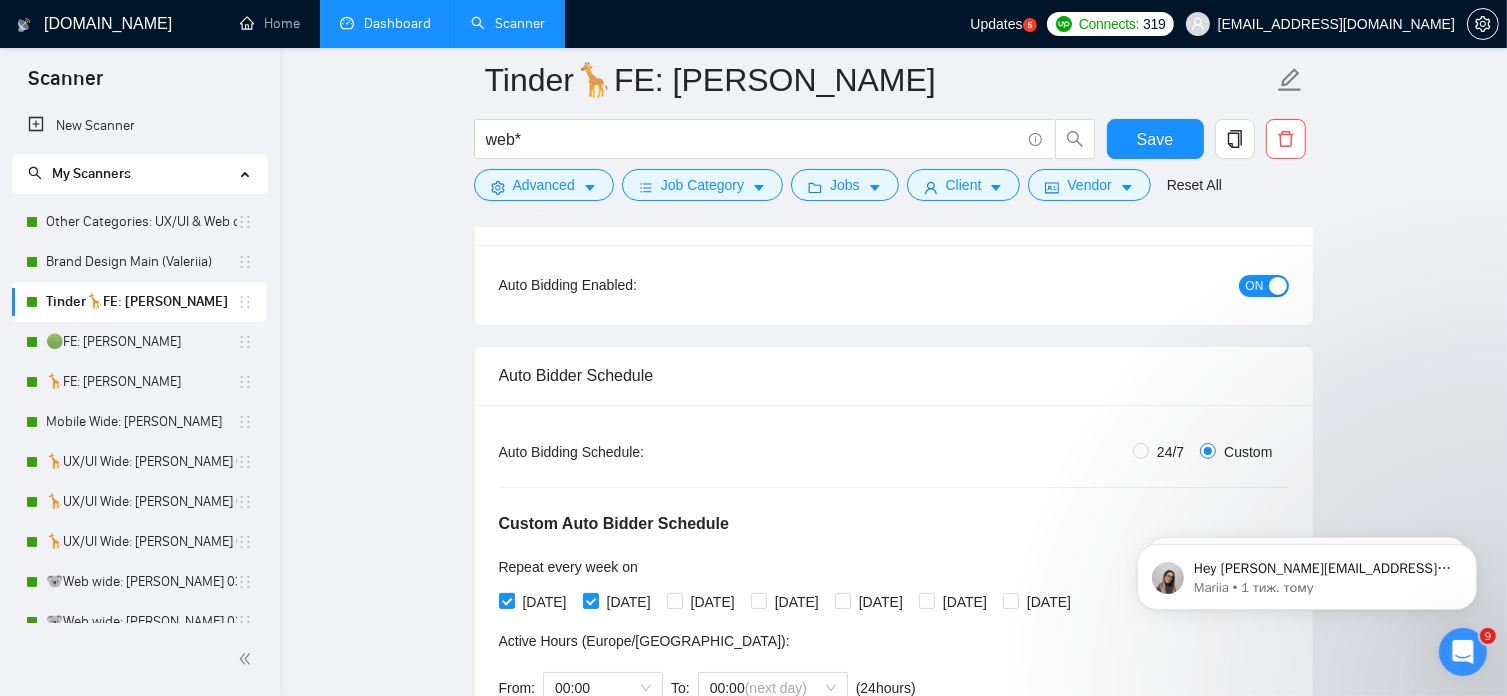 scroll, scrollTop: 212, scrollLeft: 0, axis: vertical 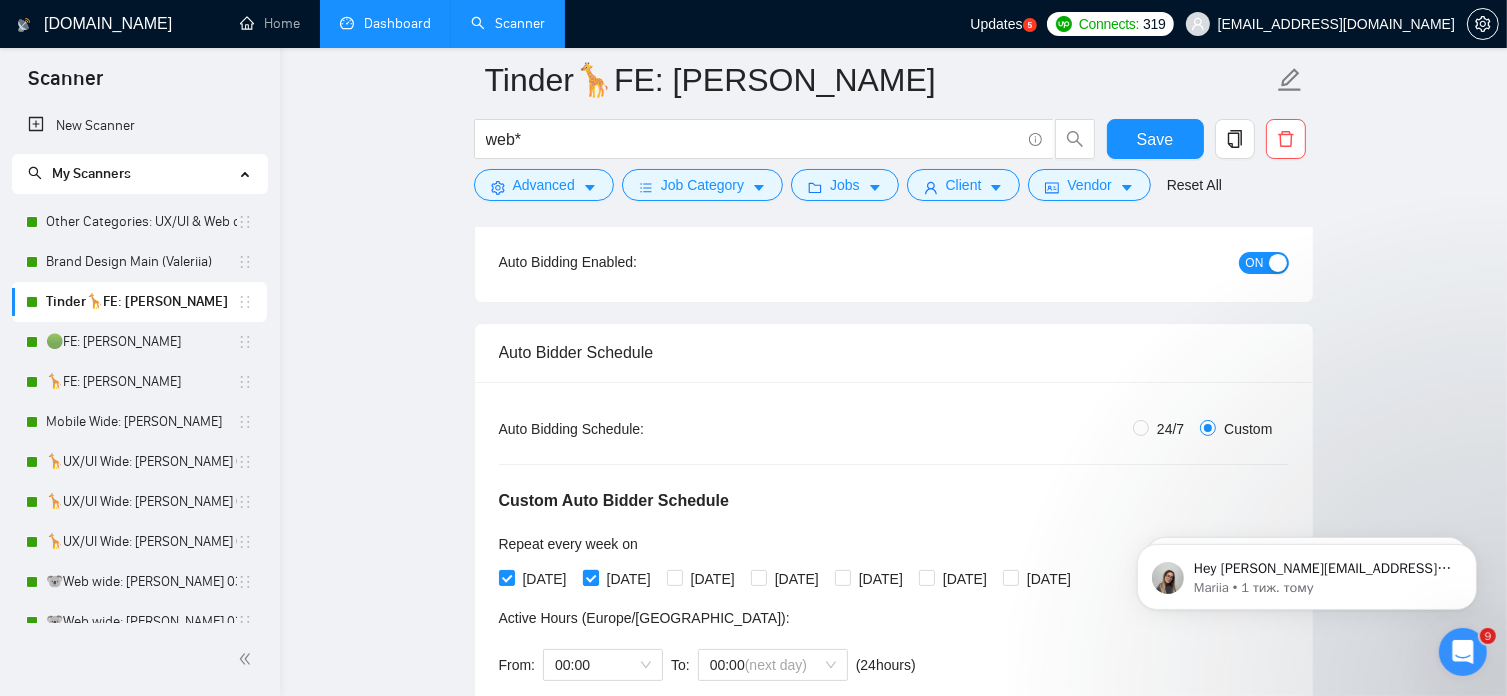 click on "[DATE]" at bounding box center (590, 577) 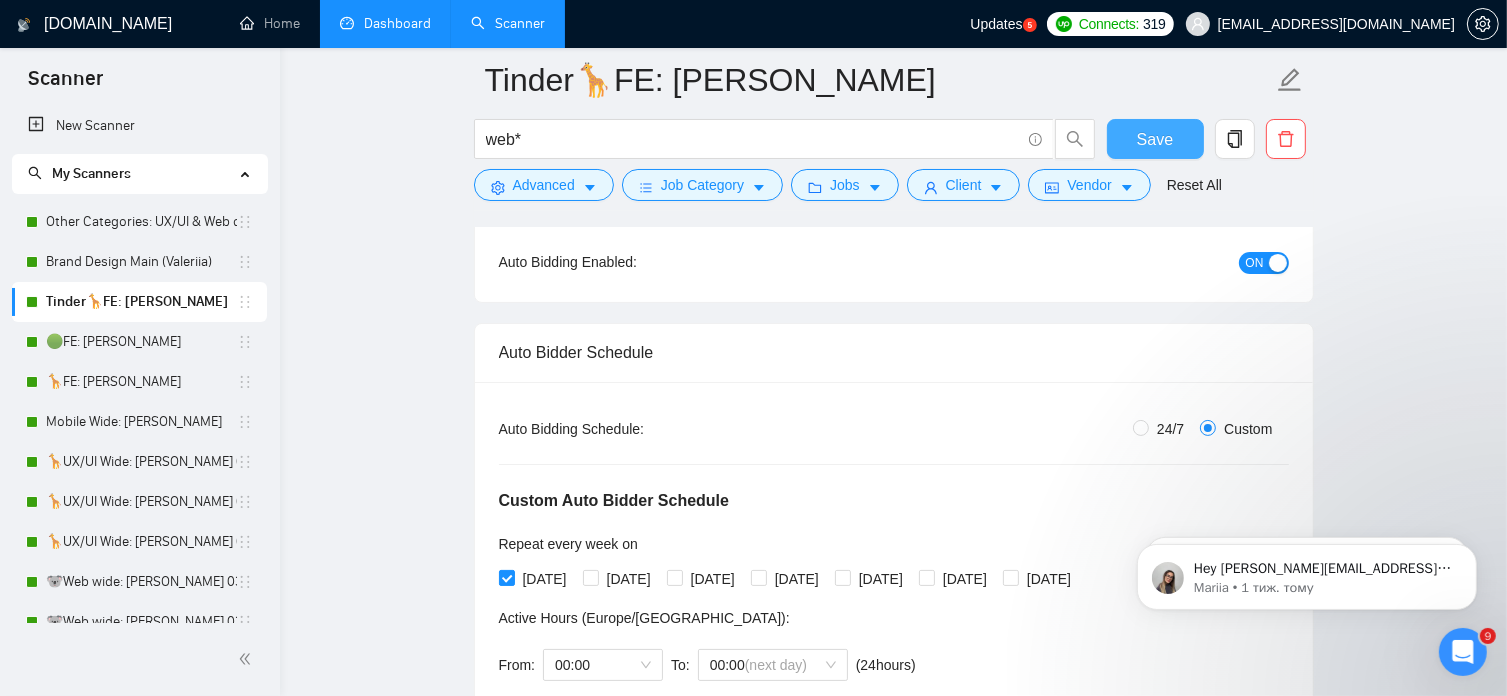 click on "Save" at bounding box center (1155, 139) 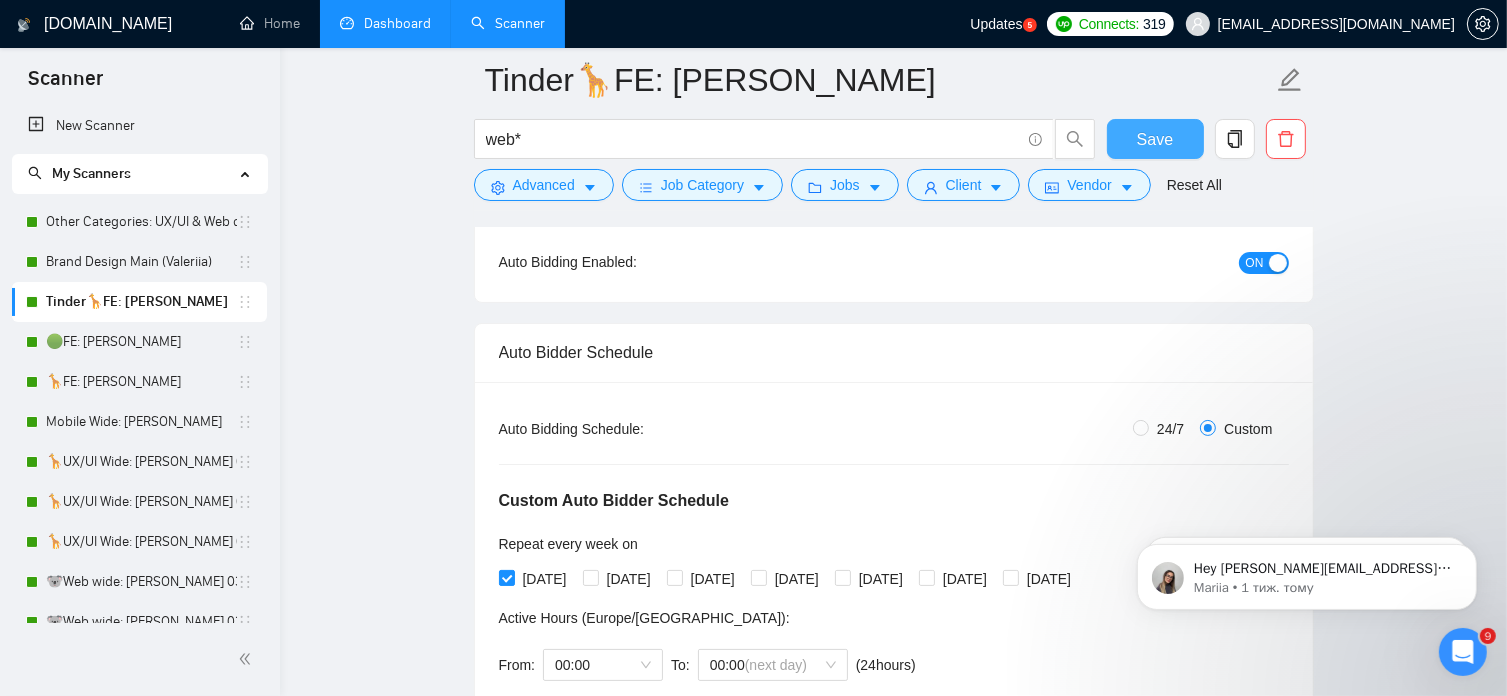 type 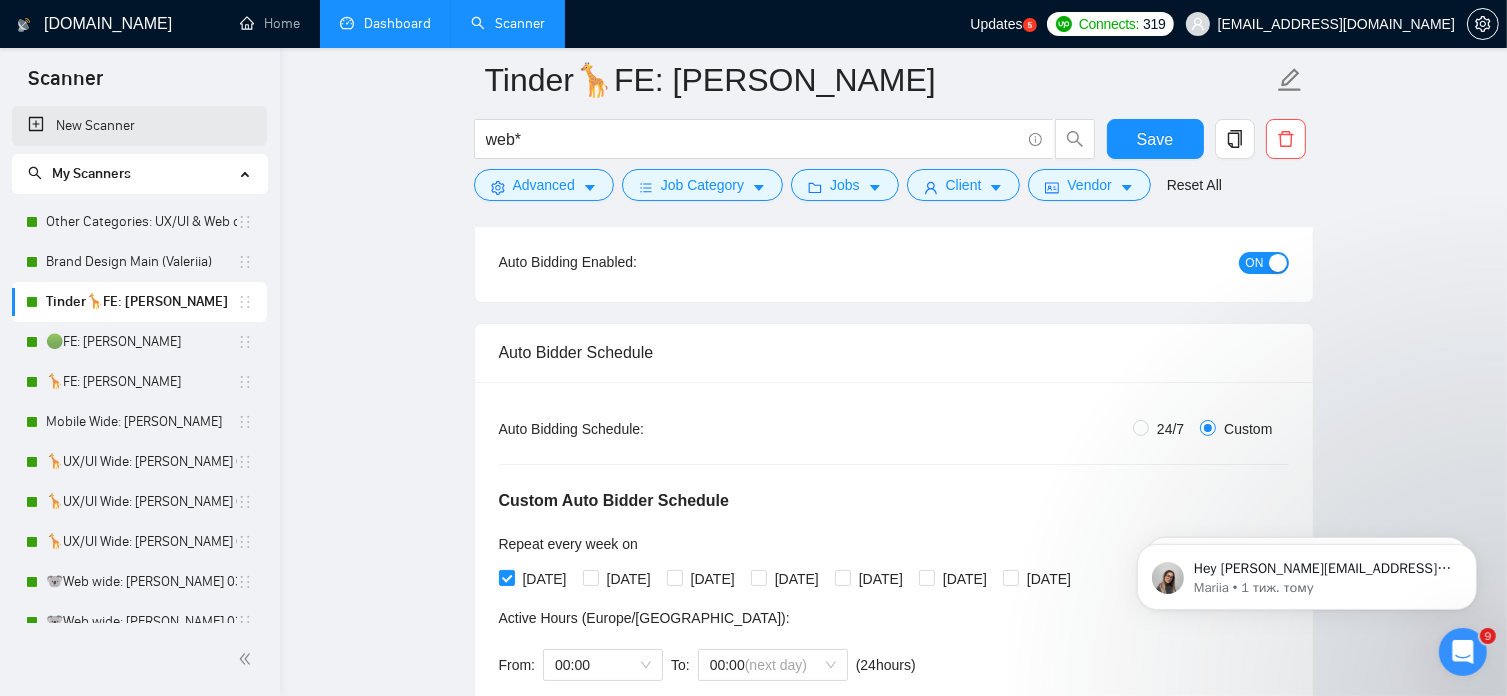 click on "New Scanner" at bounding box center (139, 126) 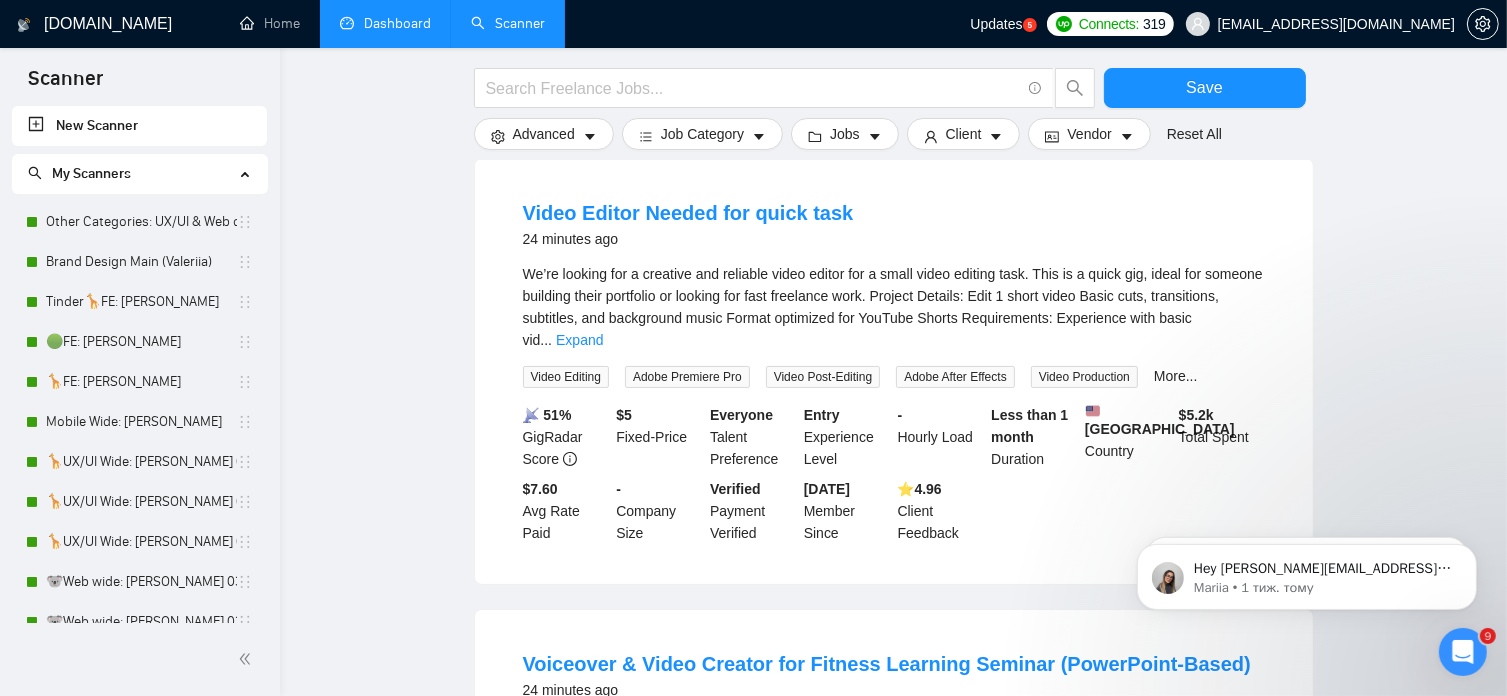 click on "Dashboard" at bounding box center [385, 23] 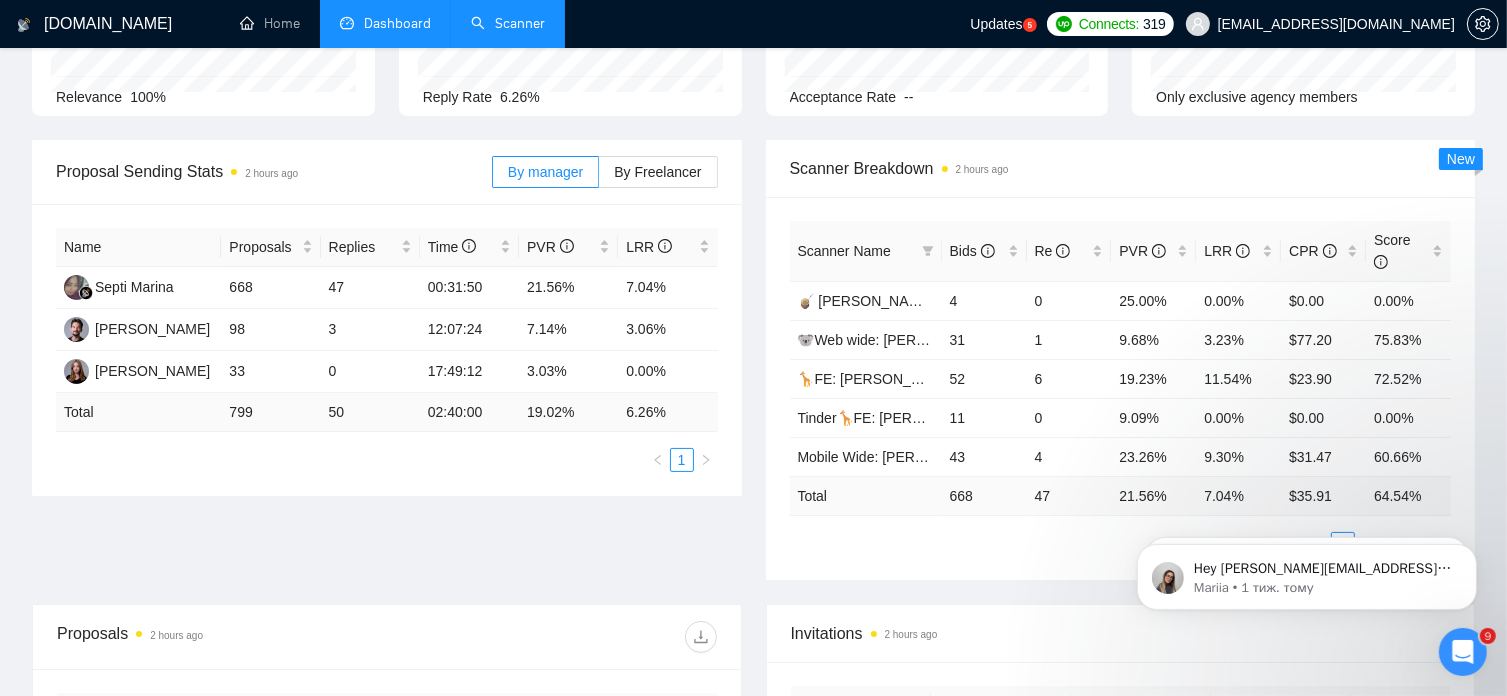 type on "[DATE]" 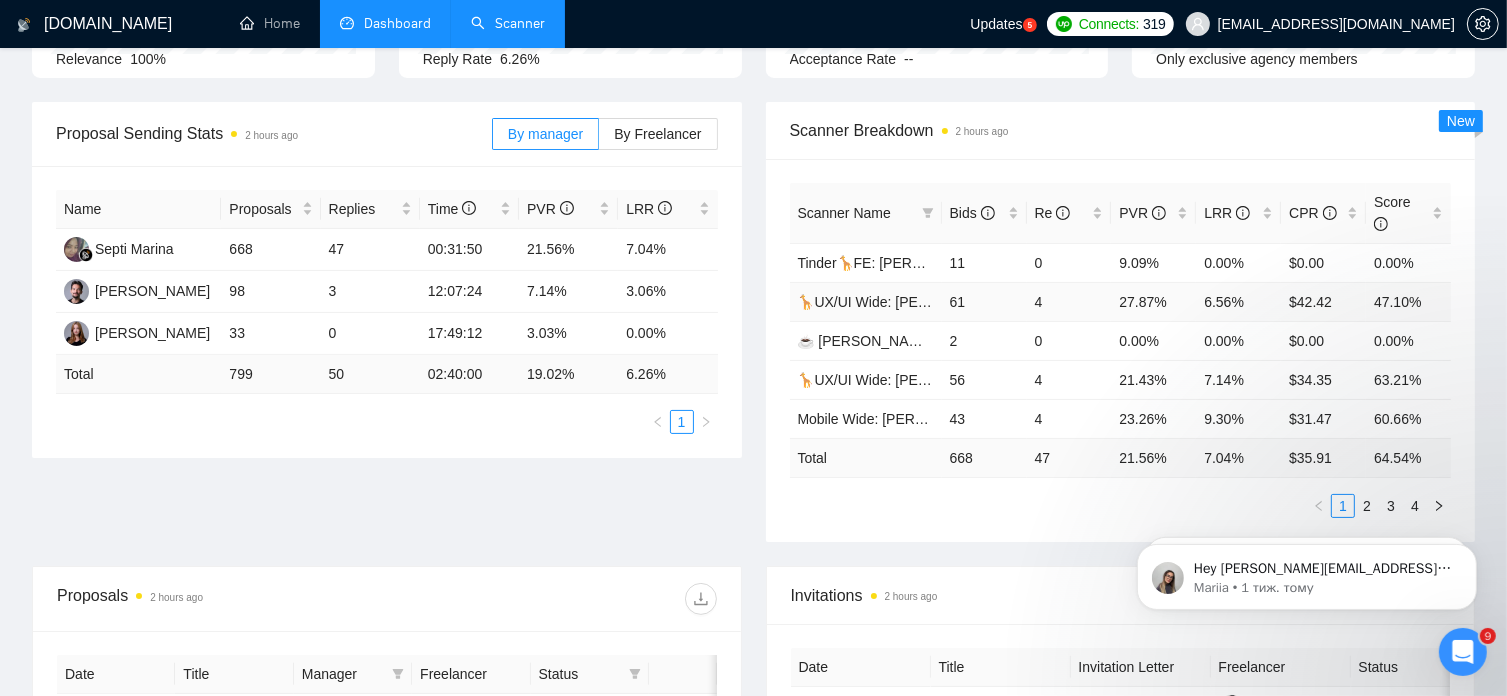 scroll, scrollTop: 251, scrollLeft: 0, axis: vertical 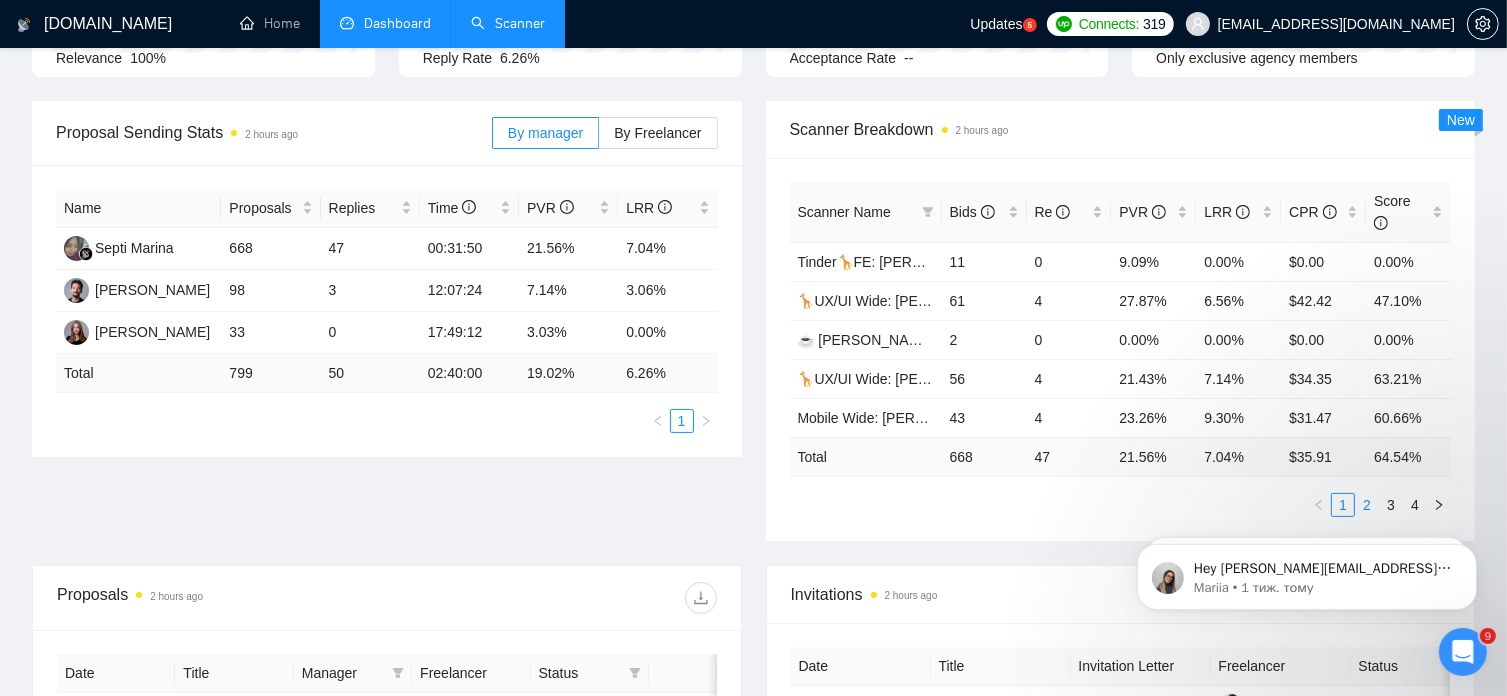 click on "2" at bounding box center (1367, 505) 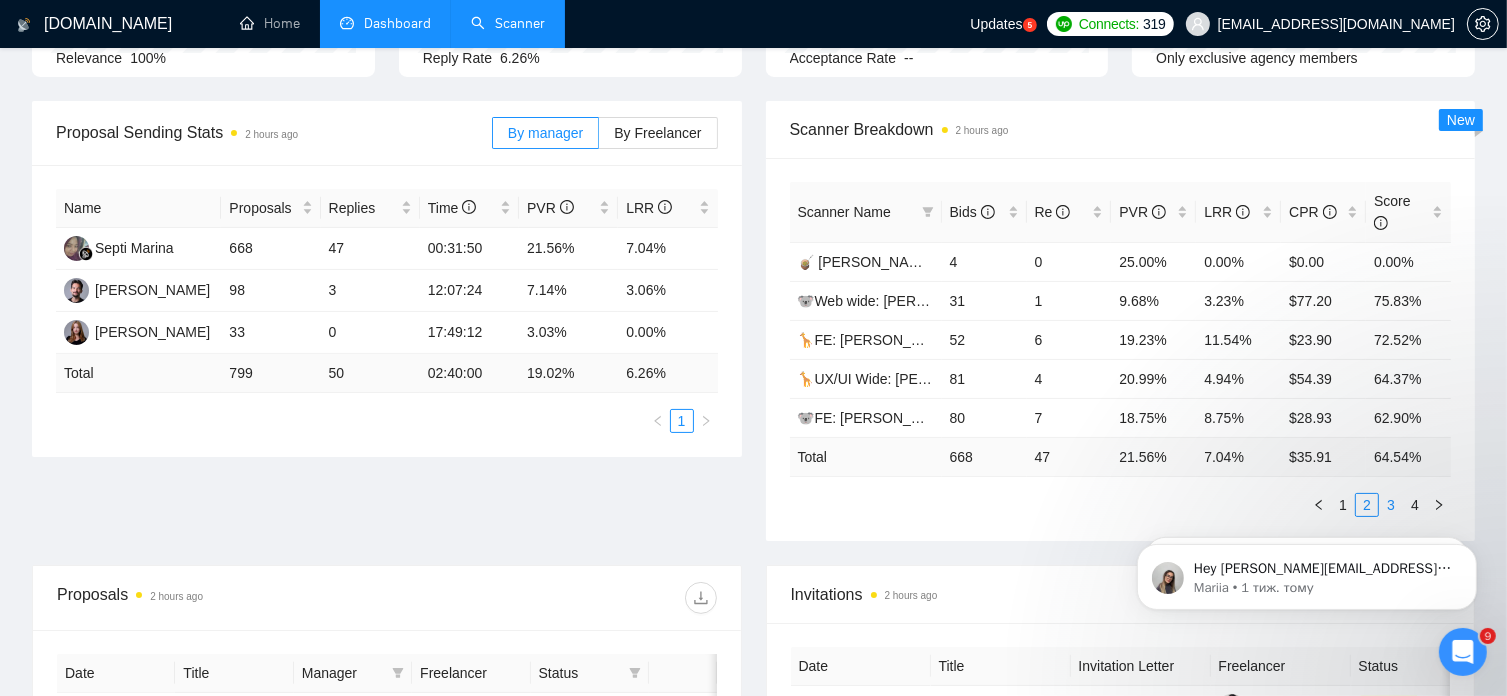 click on "3" at bounding box center [1391, 505] 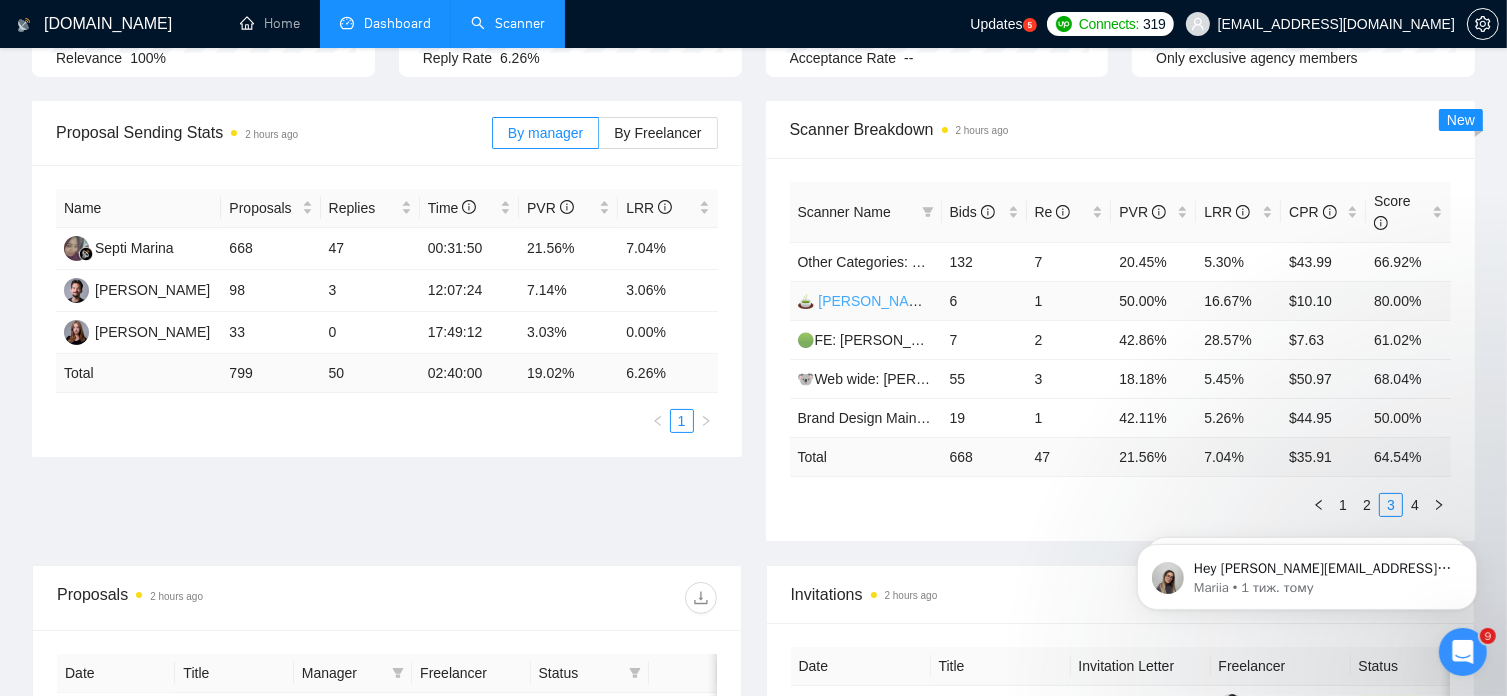 click on "🍵 [PERSON_NAME] | Web Wide: 23/07 - Bid in Range" at bounding box center (971, 301) 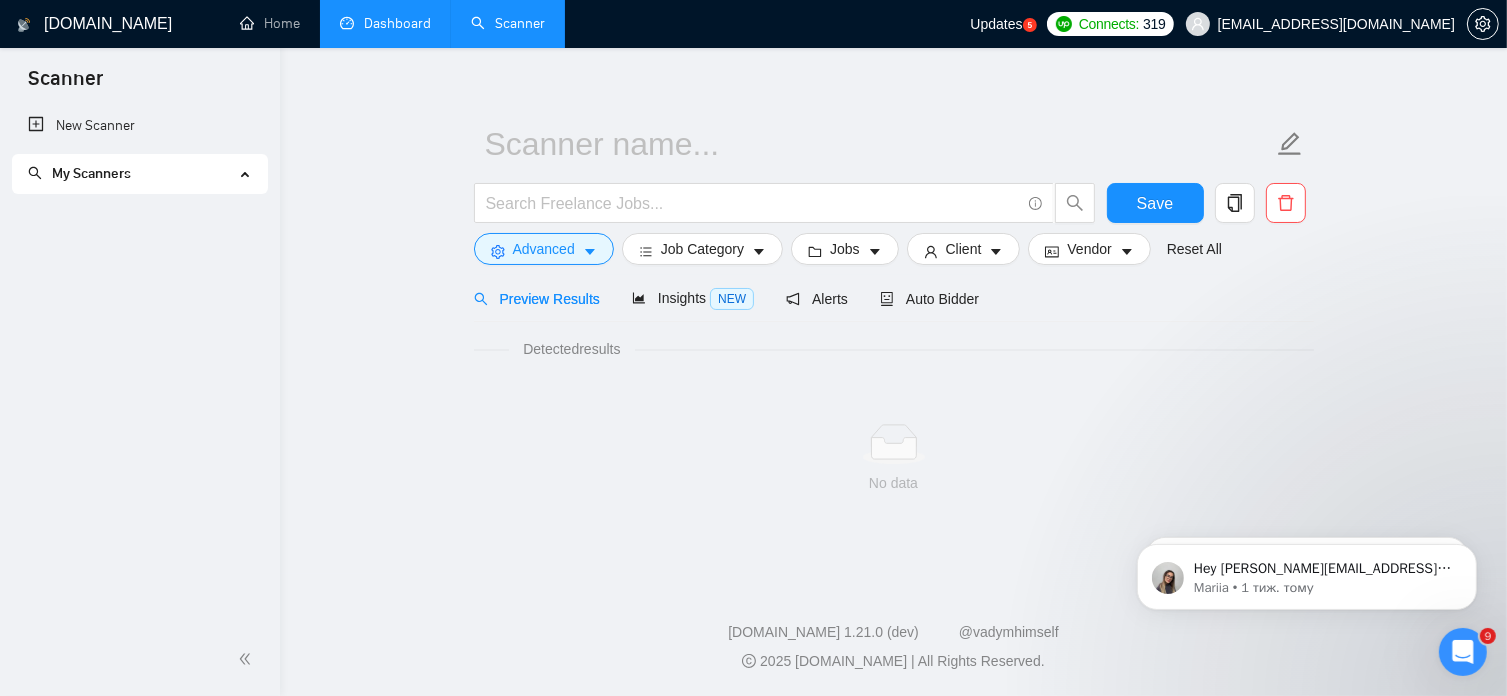 scroll, scrollTop: 18, scrollLeft: 0, axis: vertical 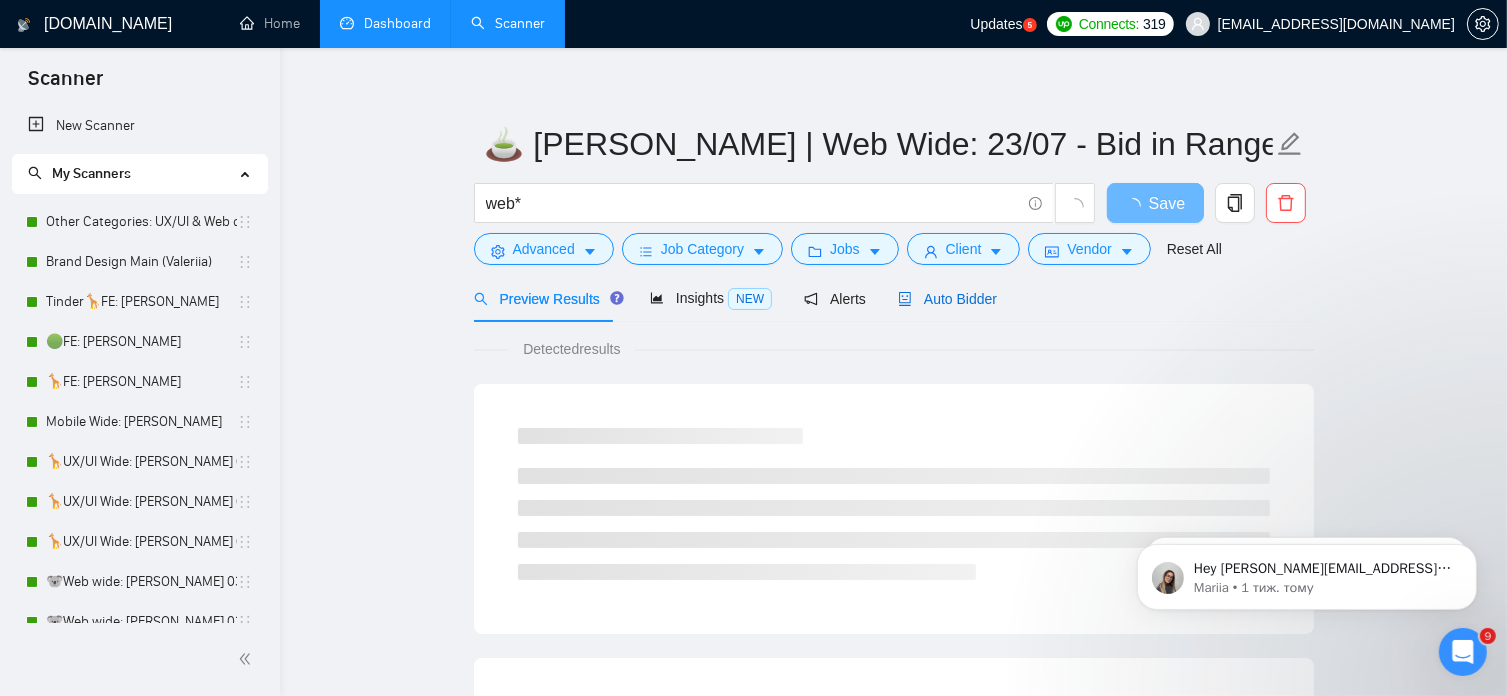 click on "Auto Bidder" at bounding box center (947, 299) 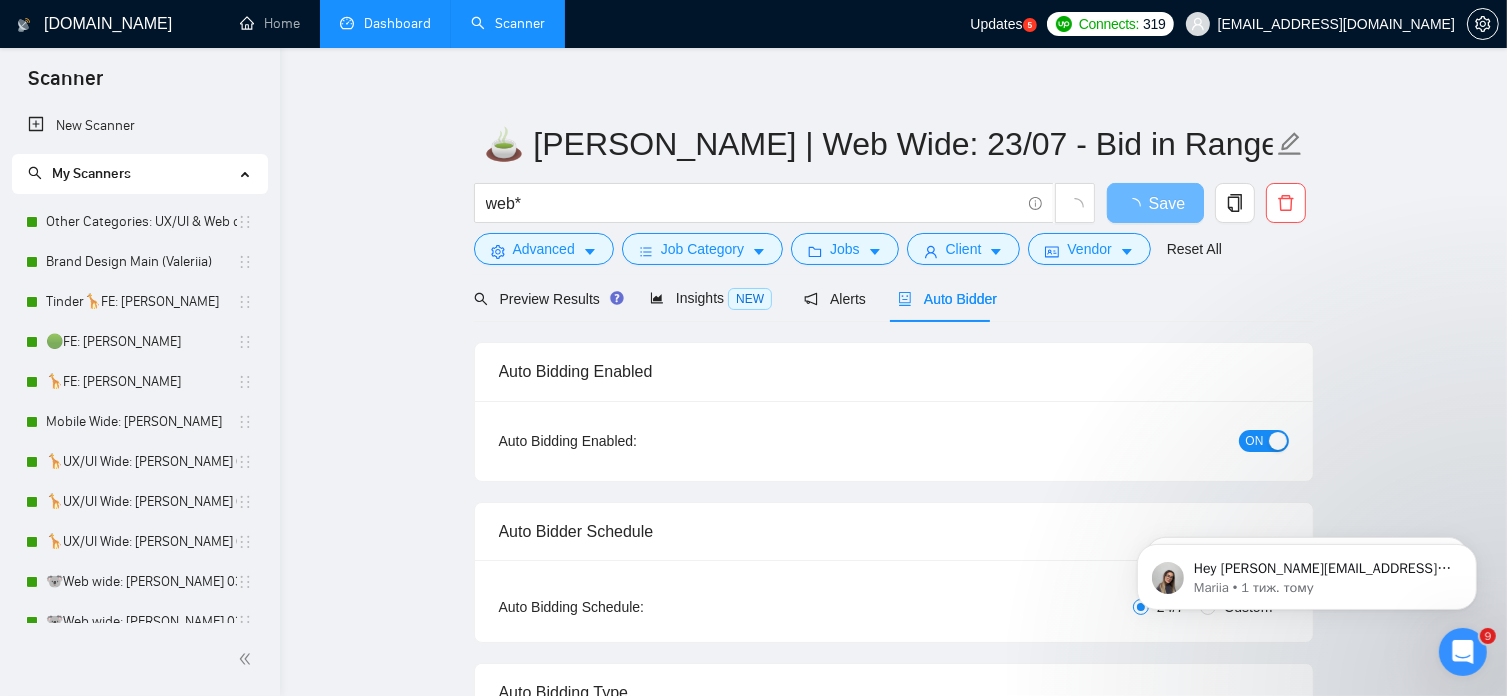 type 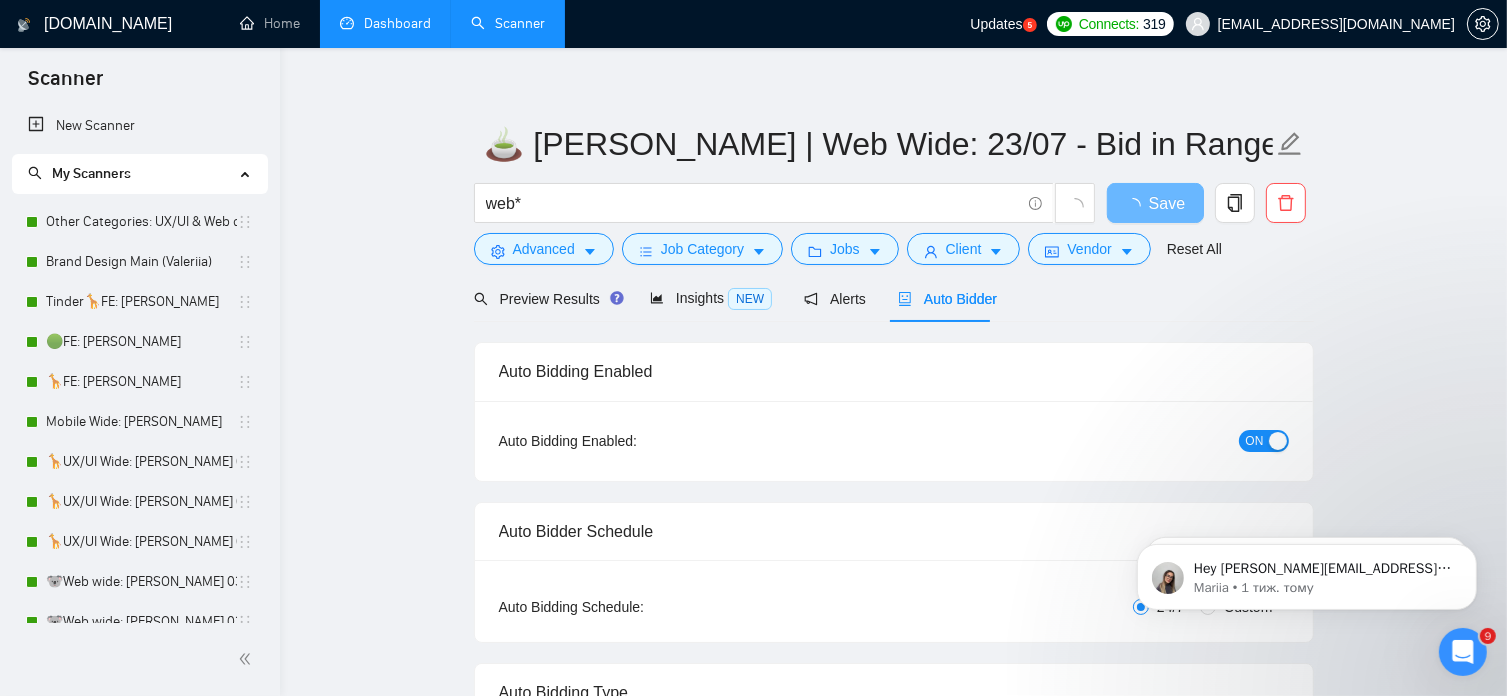 radio on "false" 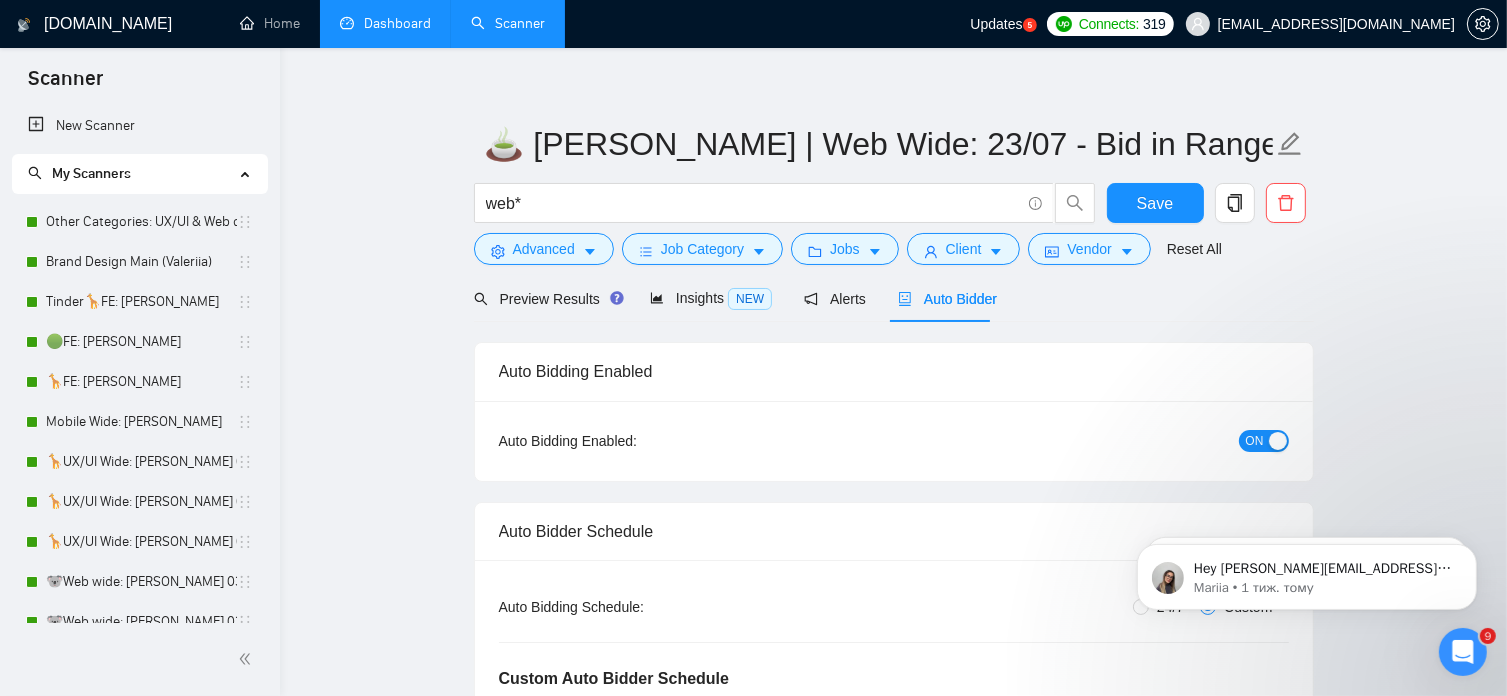 type 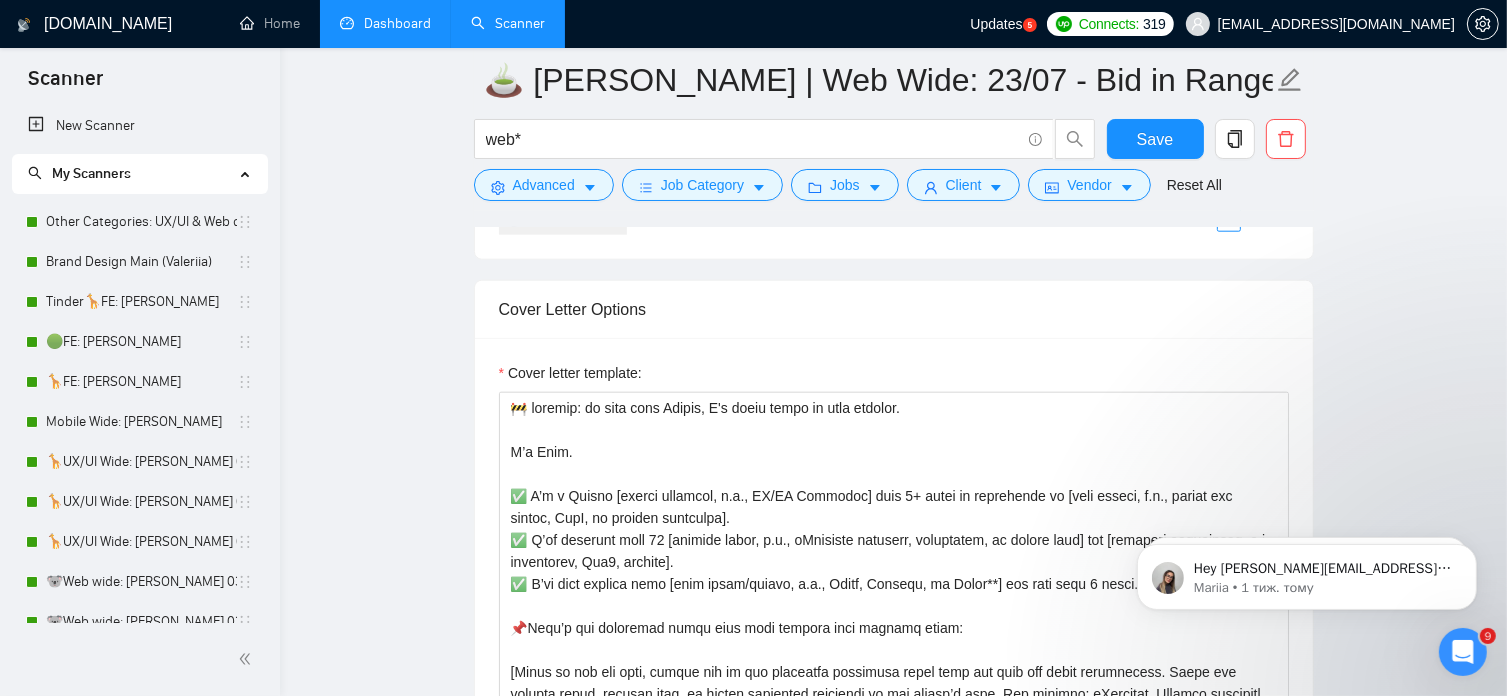 scroll, scrollTop: 2043, scrollLeft: 0, axis: vertical 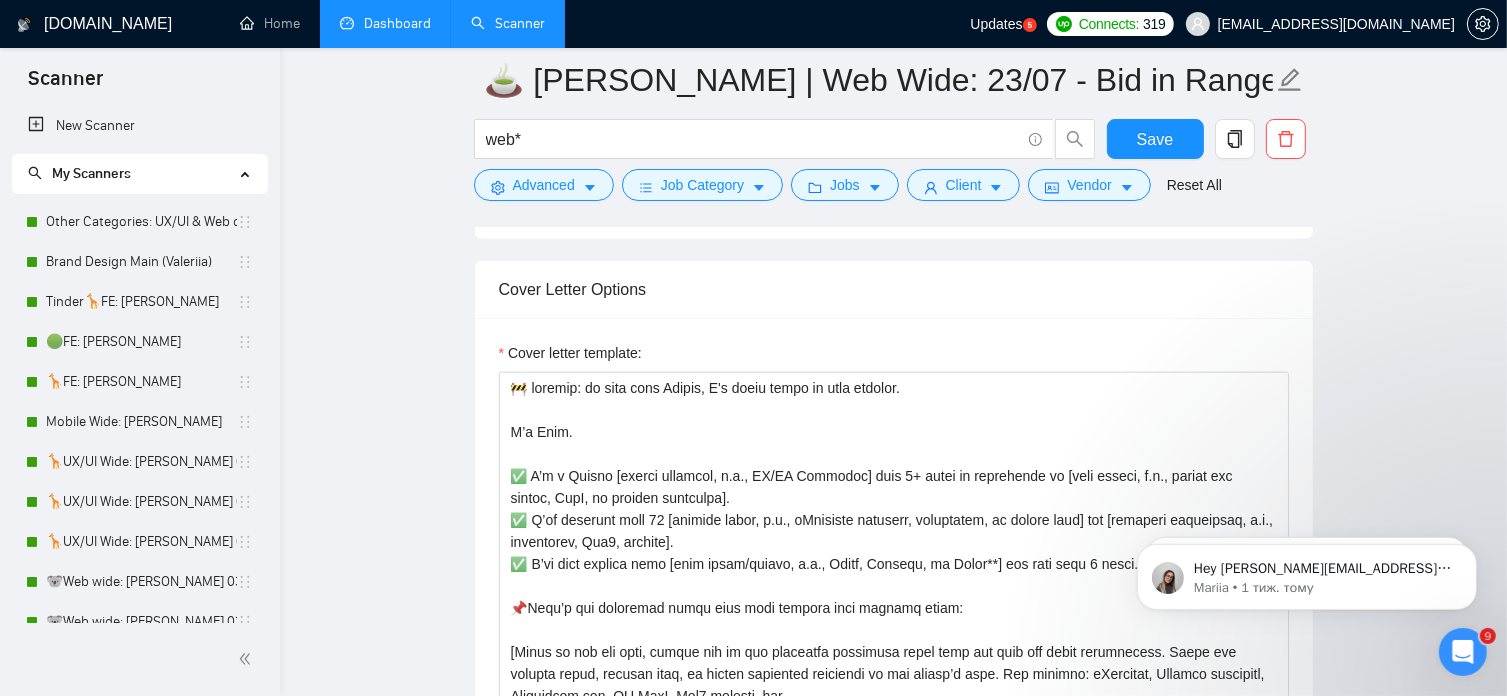 click on "Dashboard" at bounding box center (385, 23) 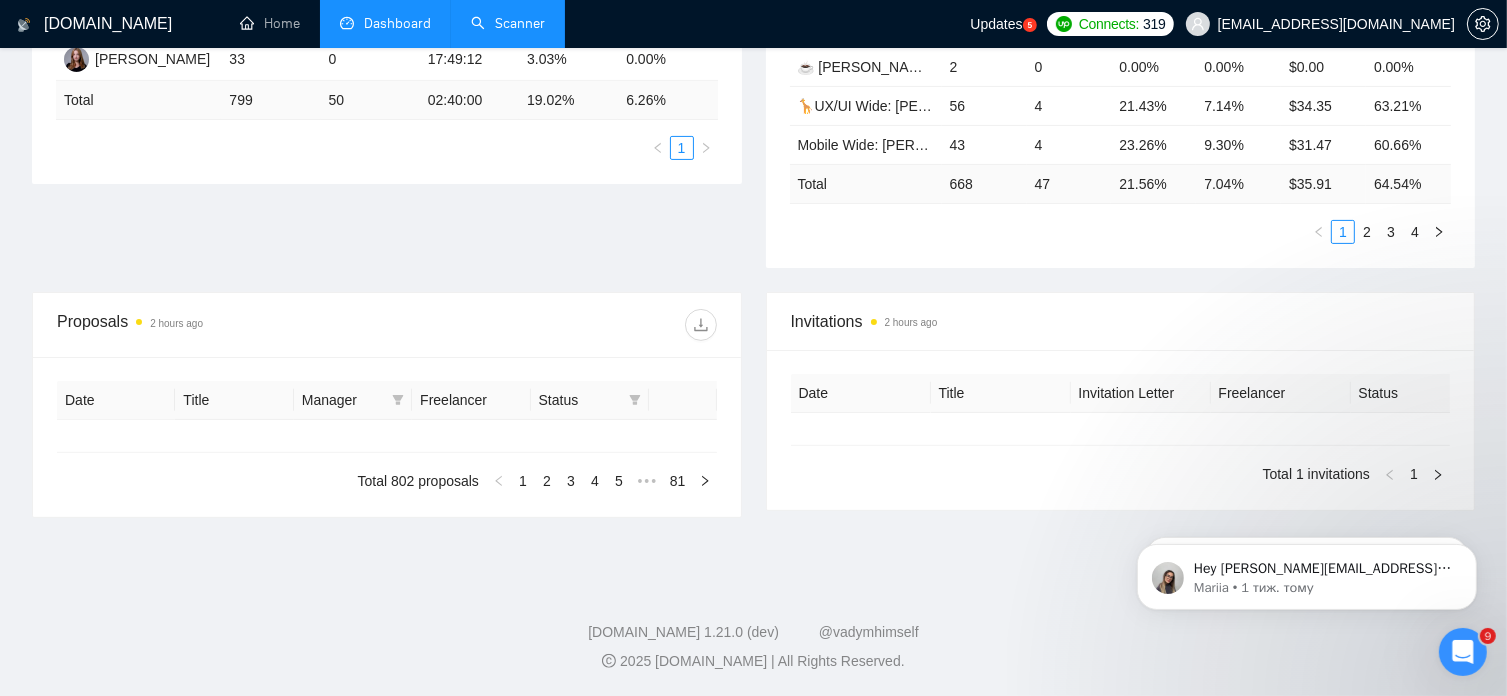 type on "[DATE]" 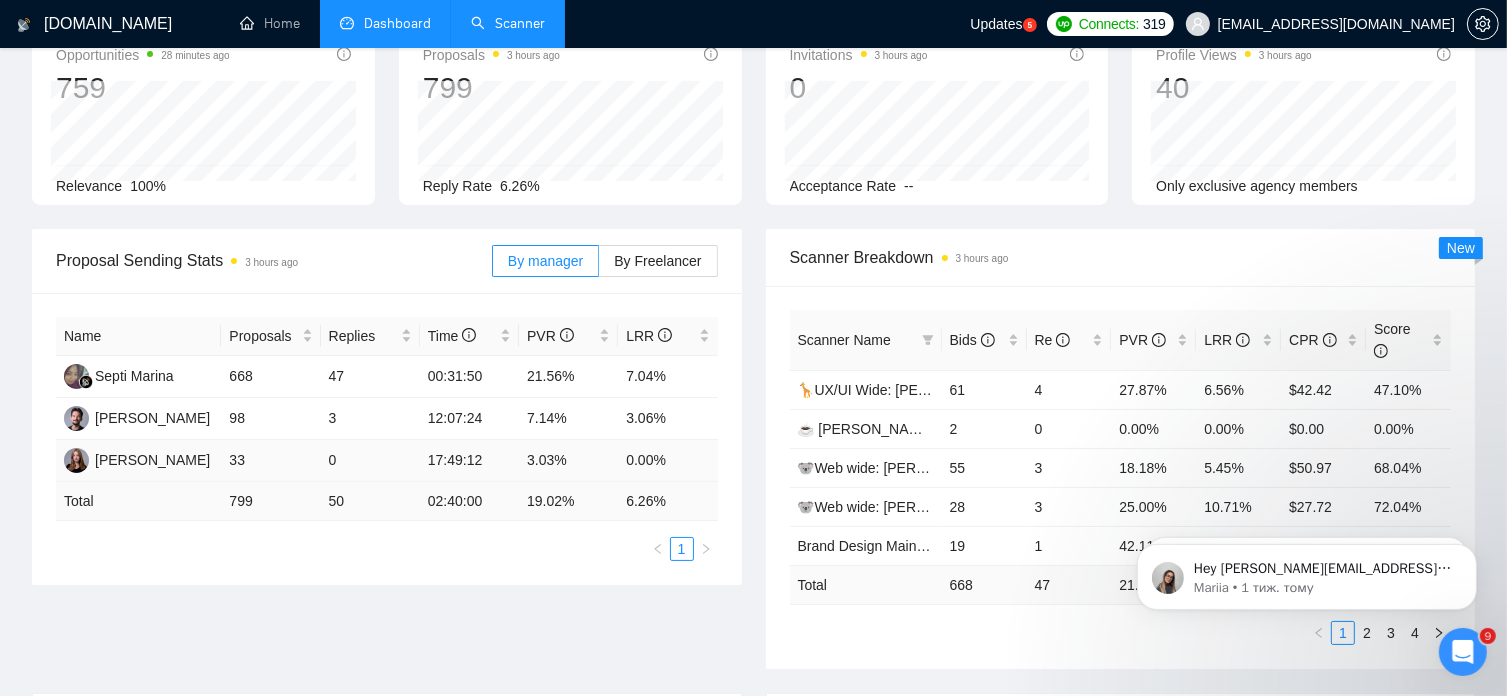 scroll, scrollTop: 124, scrollLeft: 0, axis: vertical 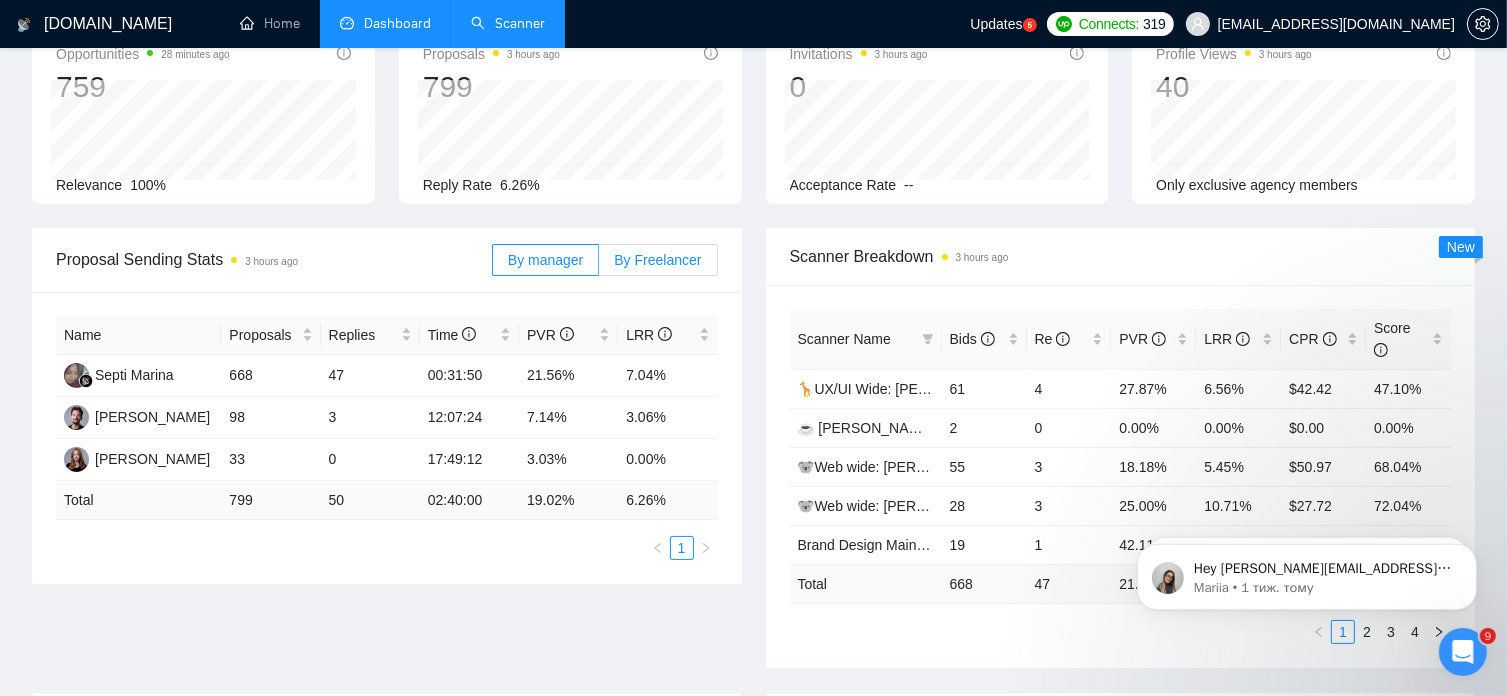 click on "By Freelancer" at bounding box center (657, 260) 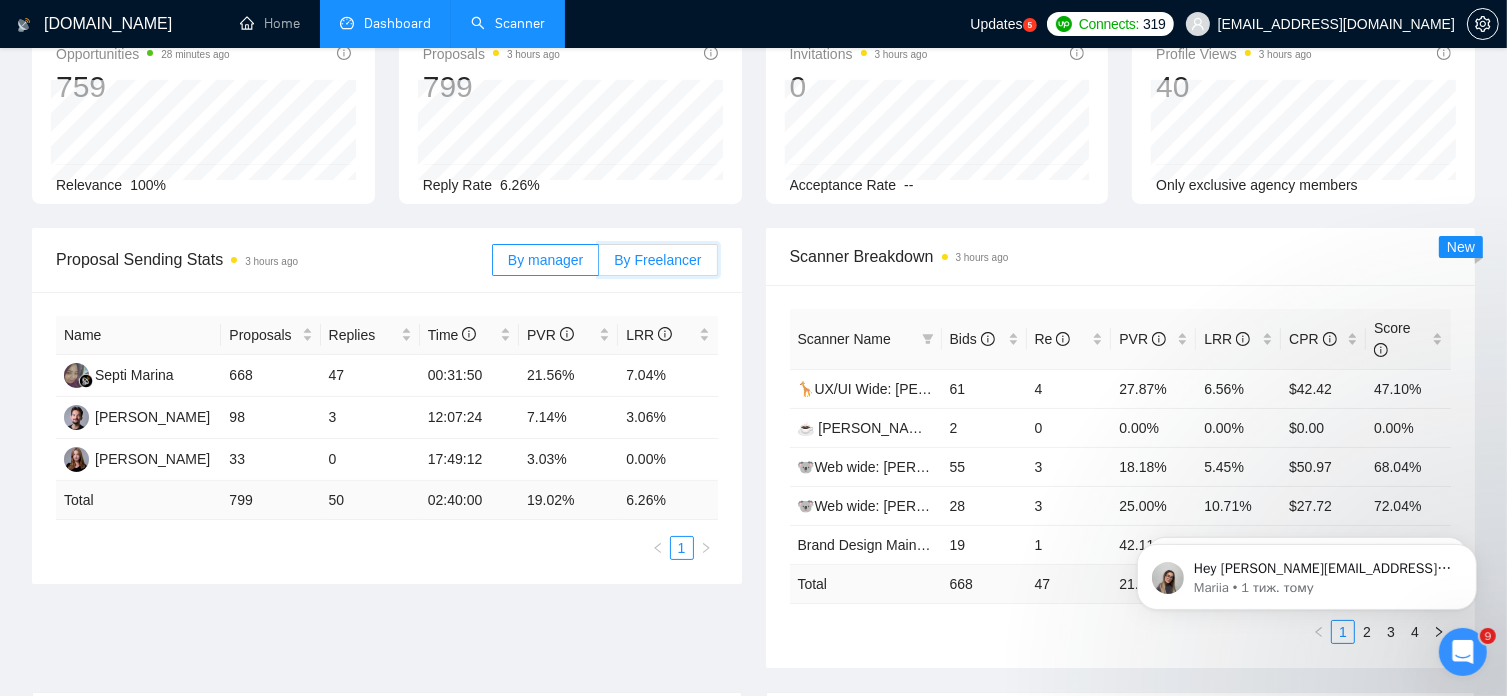 click on "By Freelancer" at bounding box center (599, 265) 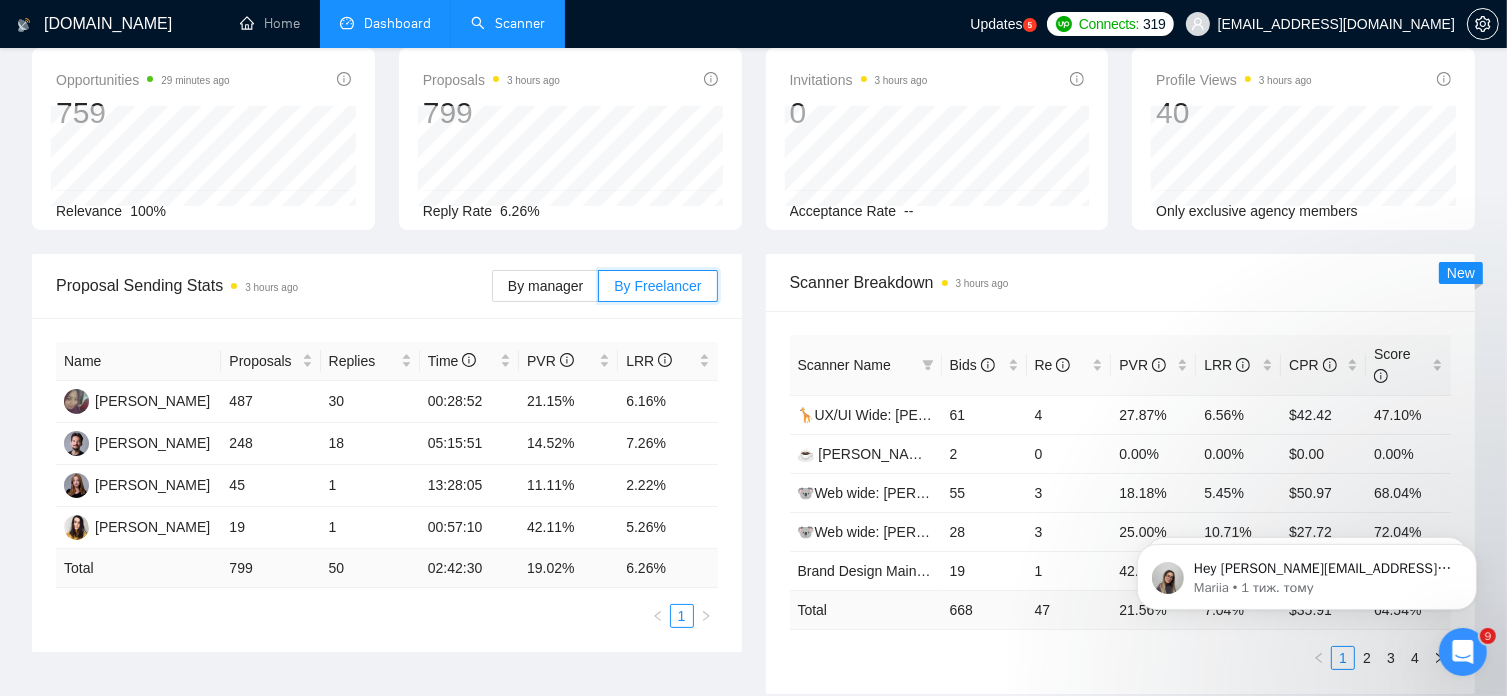 scroll, scrollTop: 0, scrollLeft: 0, axis: both 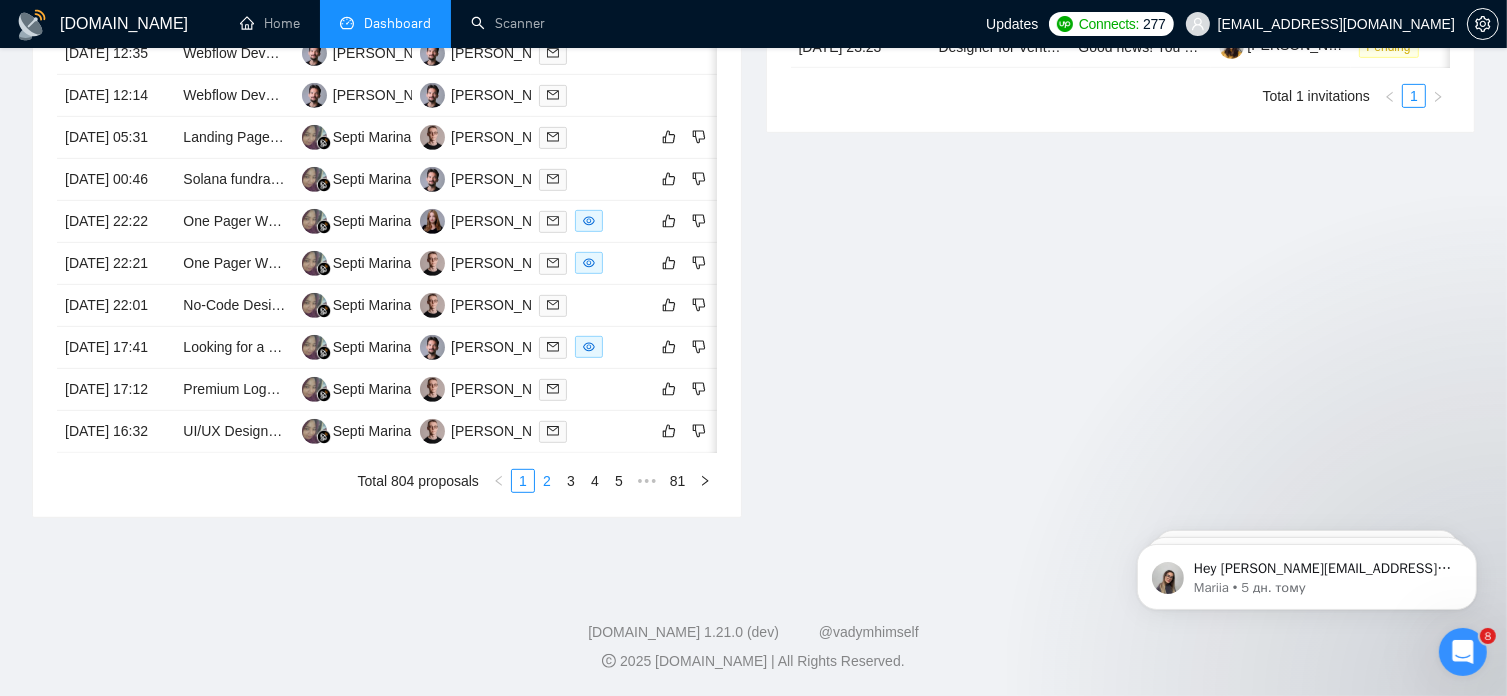click on "2" at bounding box center (547, 481) 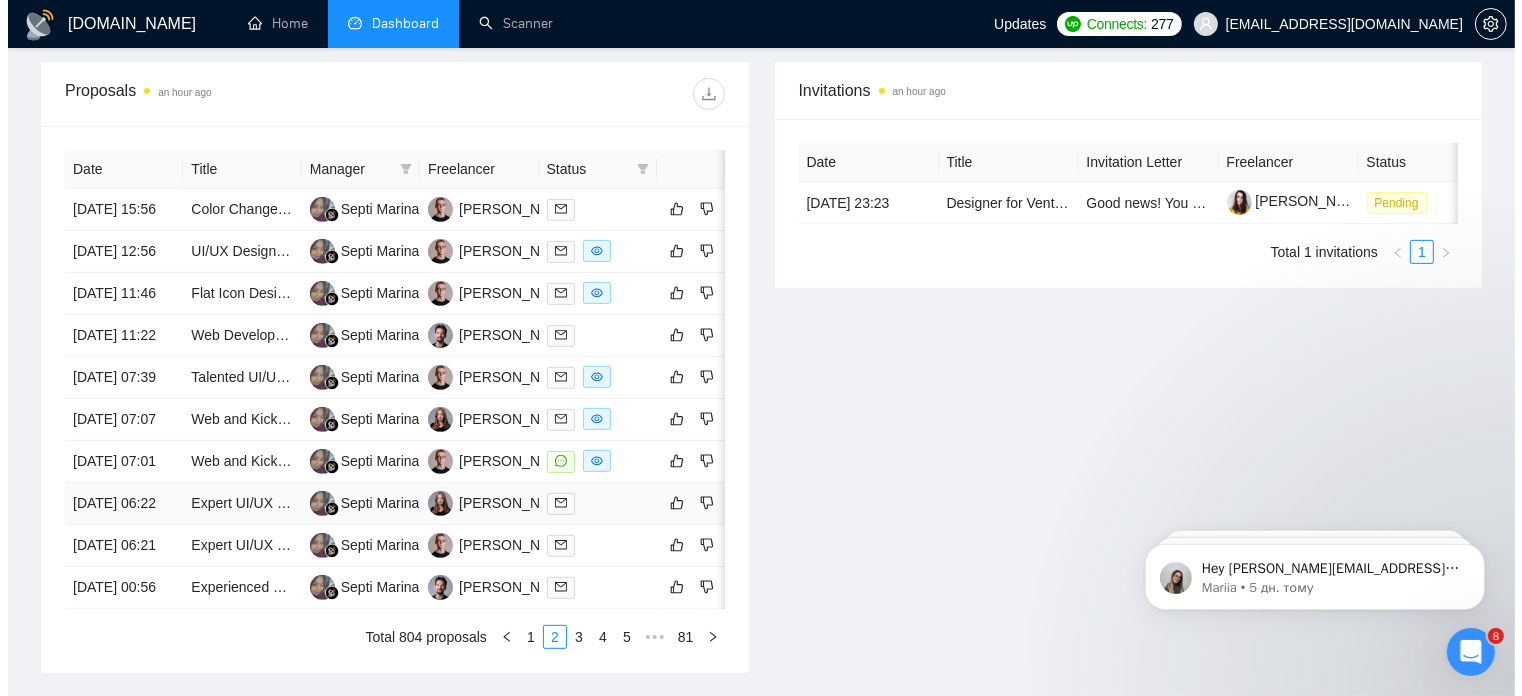 scroll, scrollTop: 752, scrollLeft: 0, axis: vertical 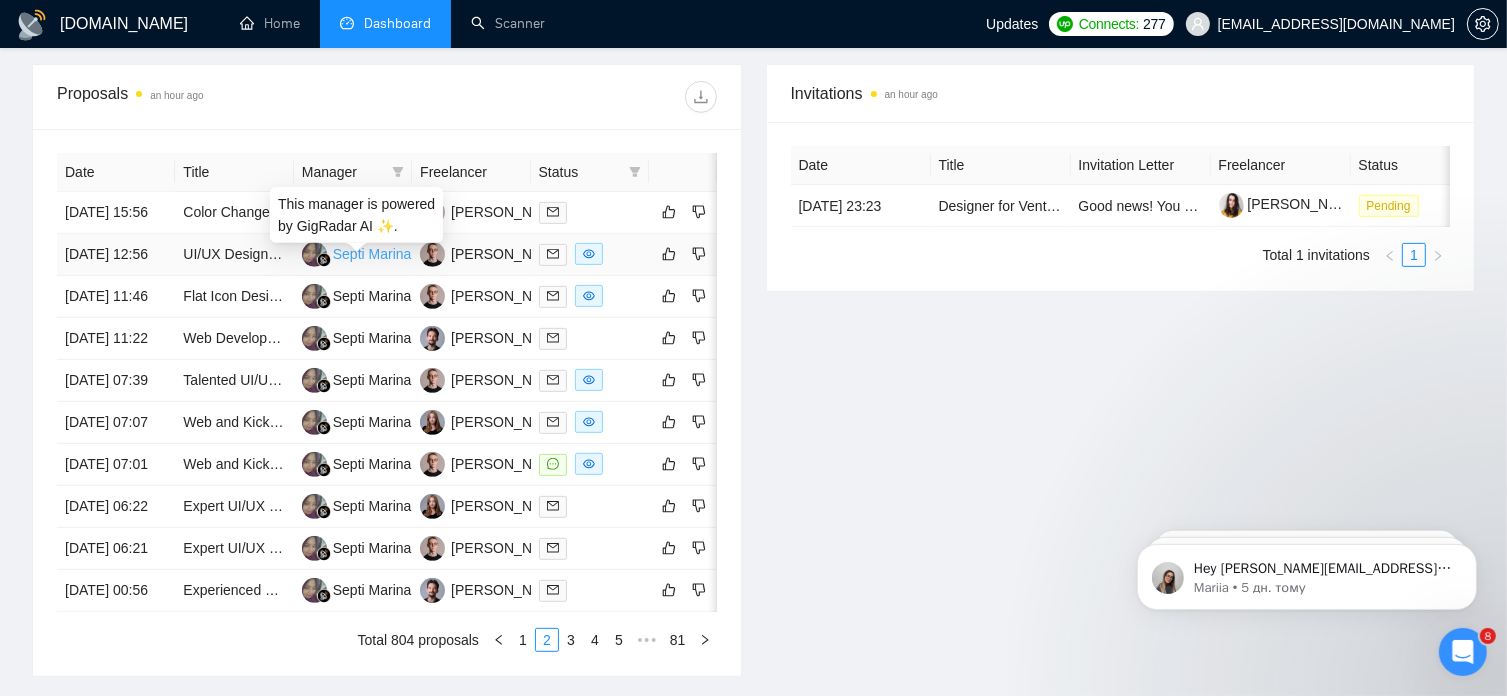 click on "Septi Marina" at bounding box center [372, 254] 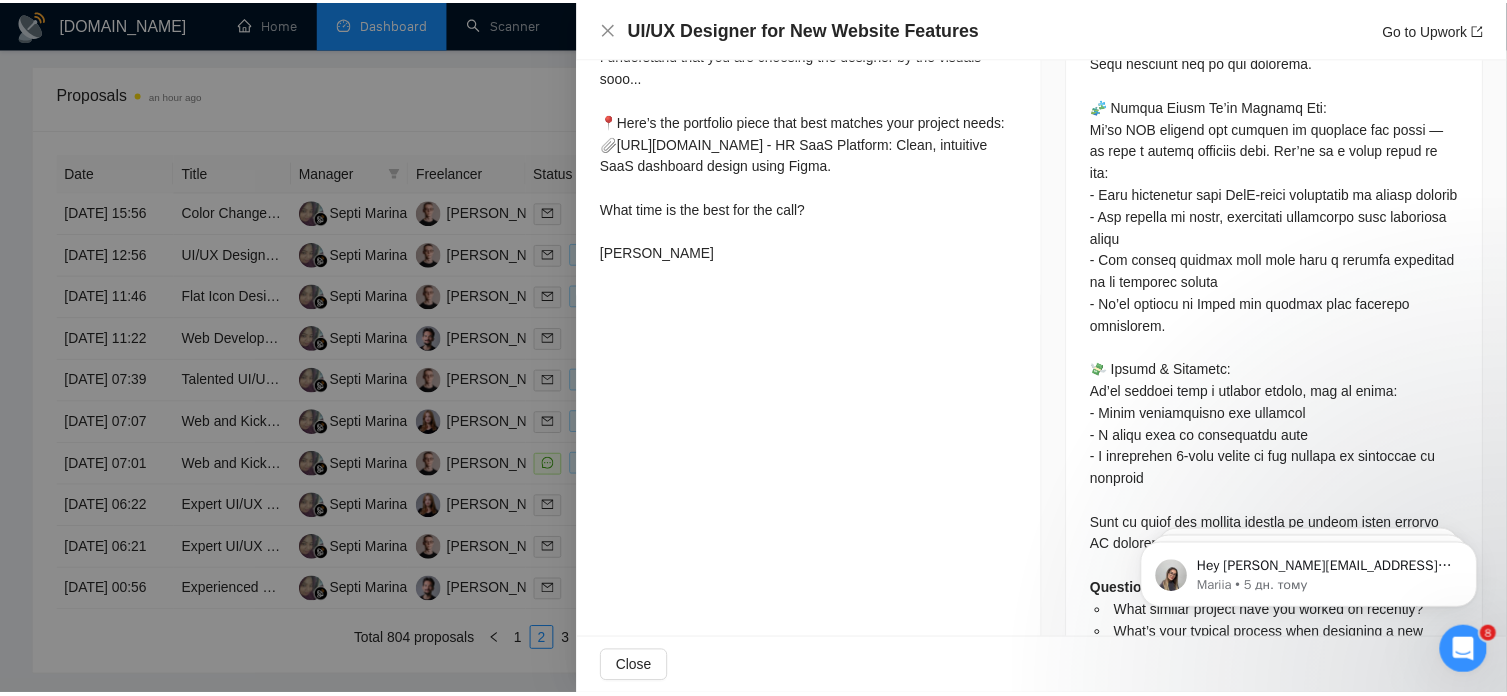 scroll, scrollTop: 1276, scrollLeft: 0, axis: vertical 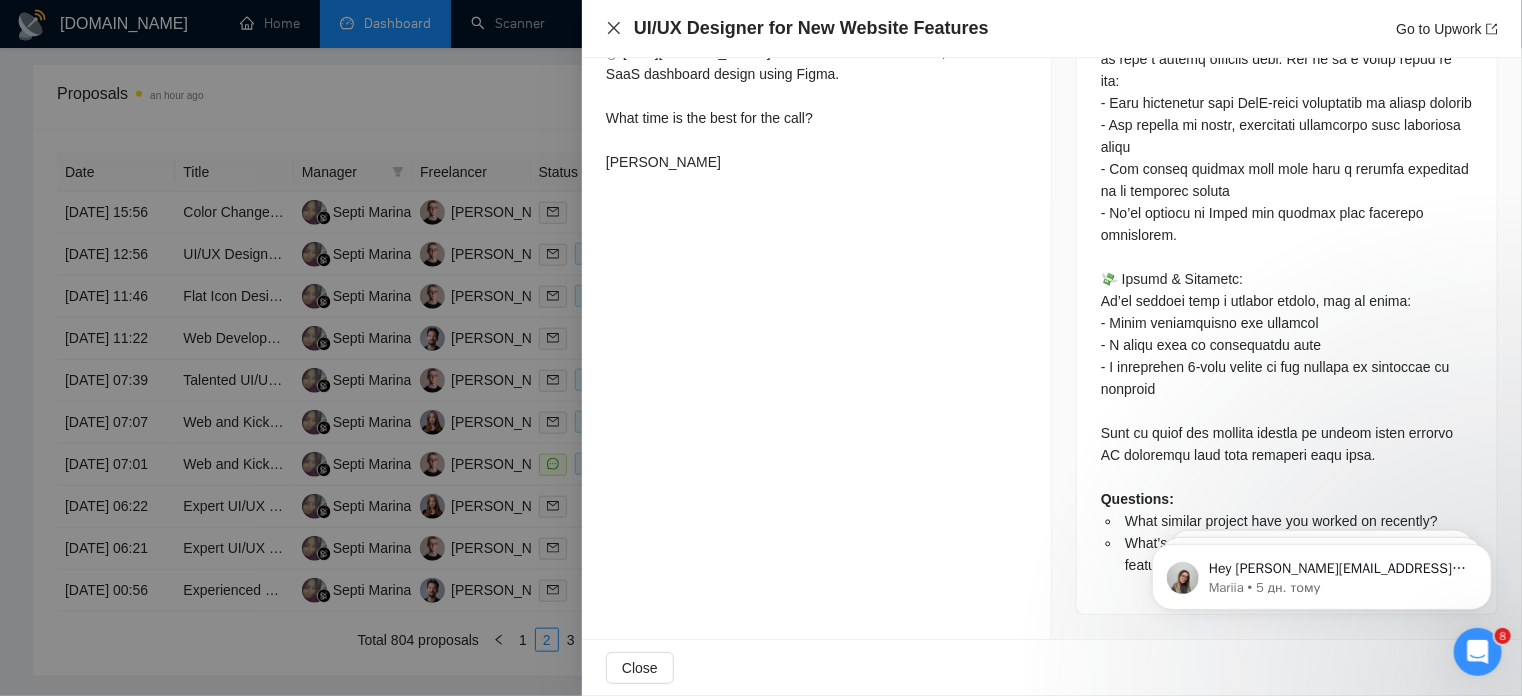 click 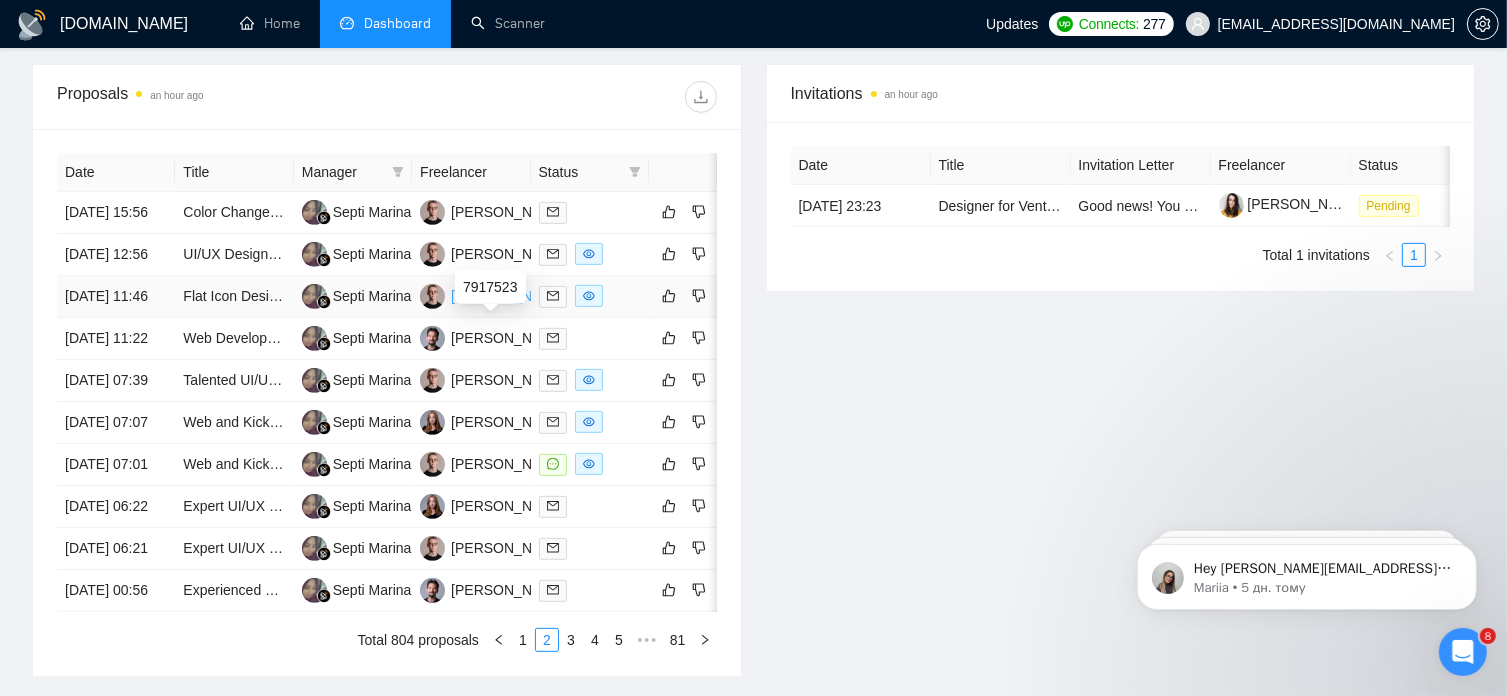 scroll, scrollTop: 0, scrollLeft: 0, axis: both 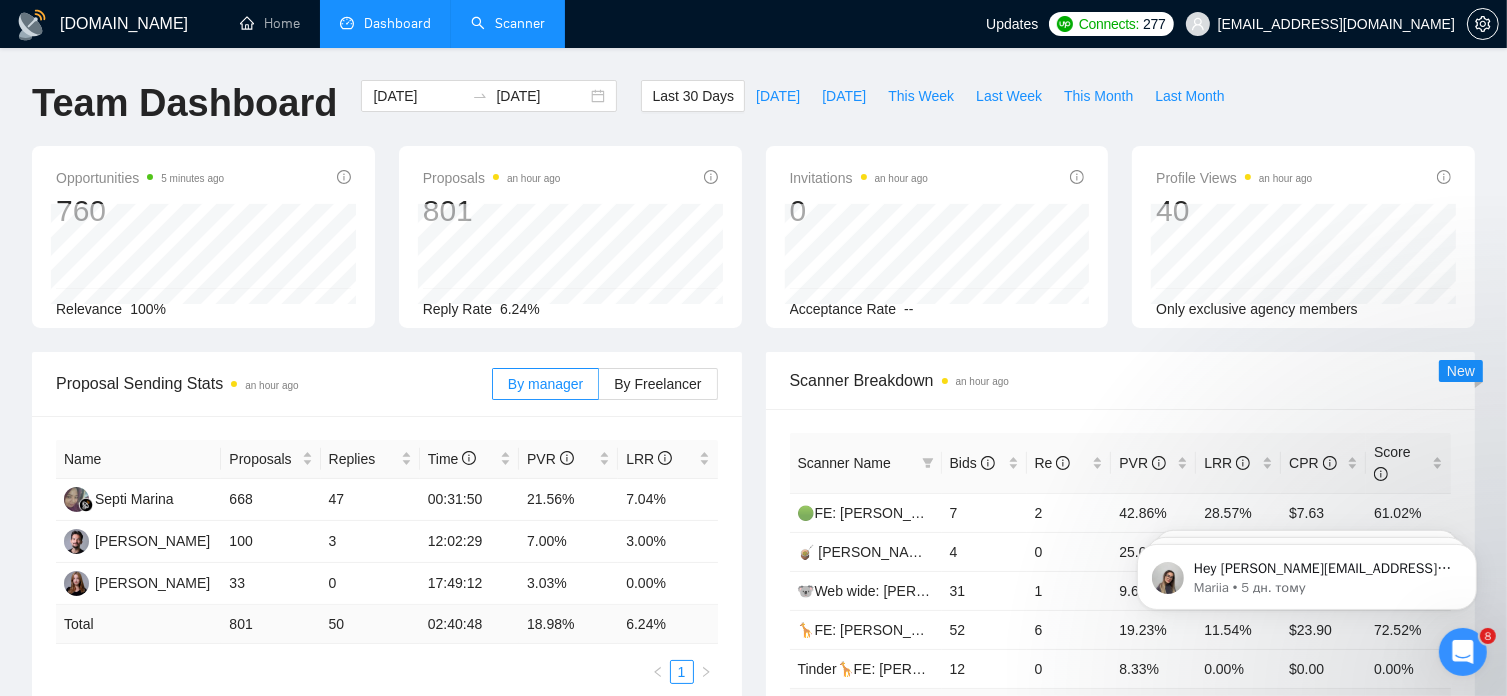 click on "Scanner" at bounding box center [508, 23] 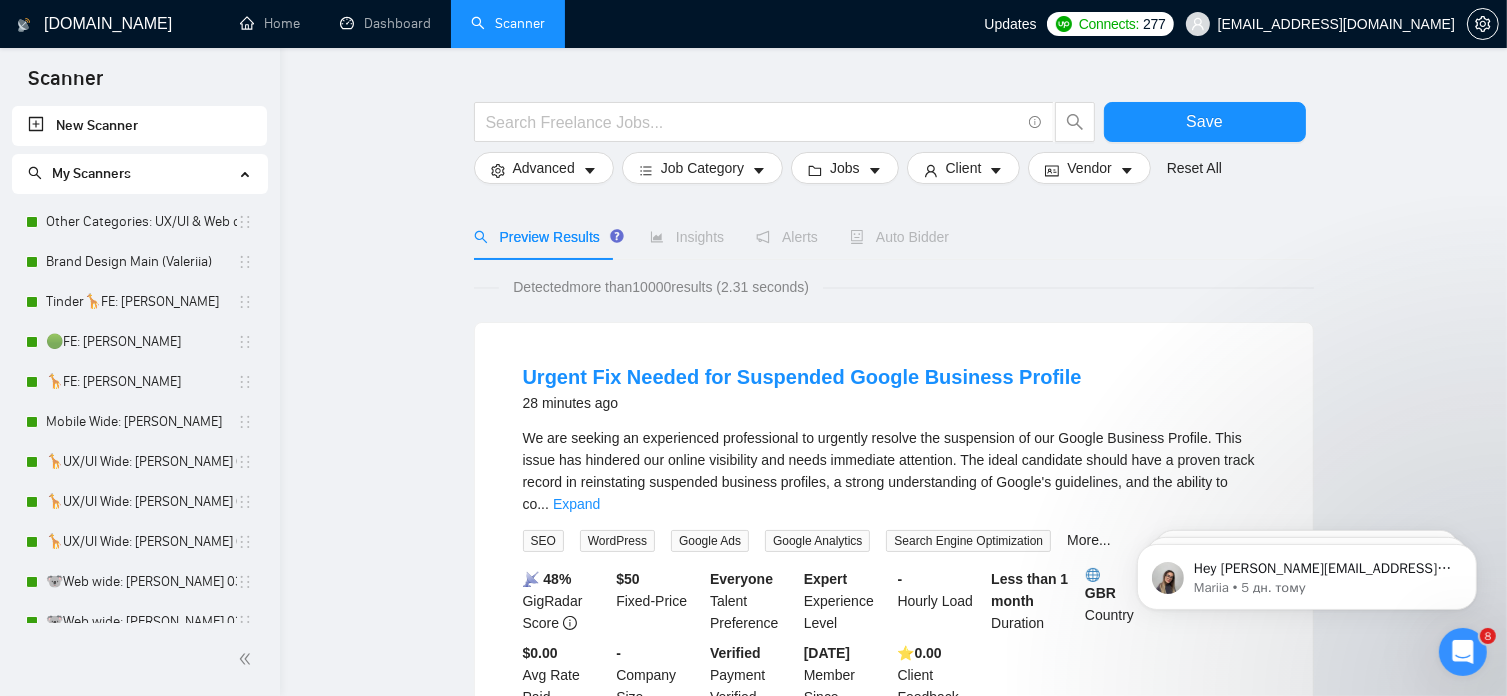 scroll, scrollTop: 0, scrollLeft: 0, axis: both 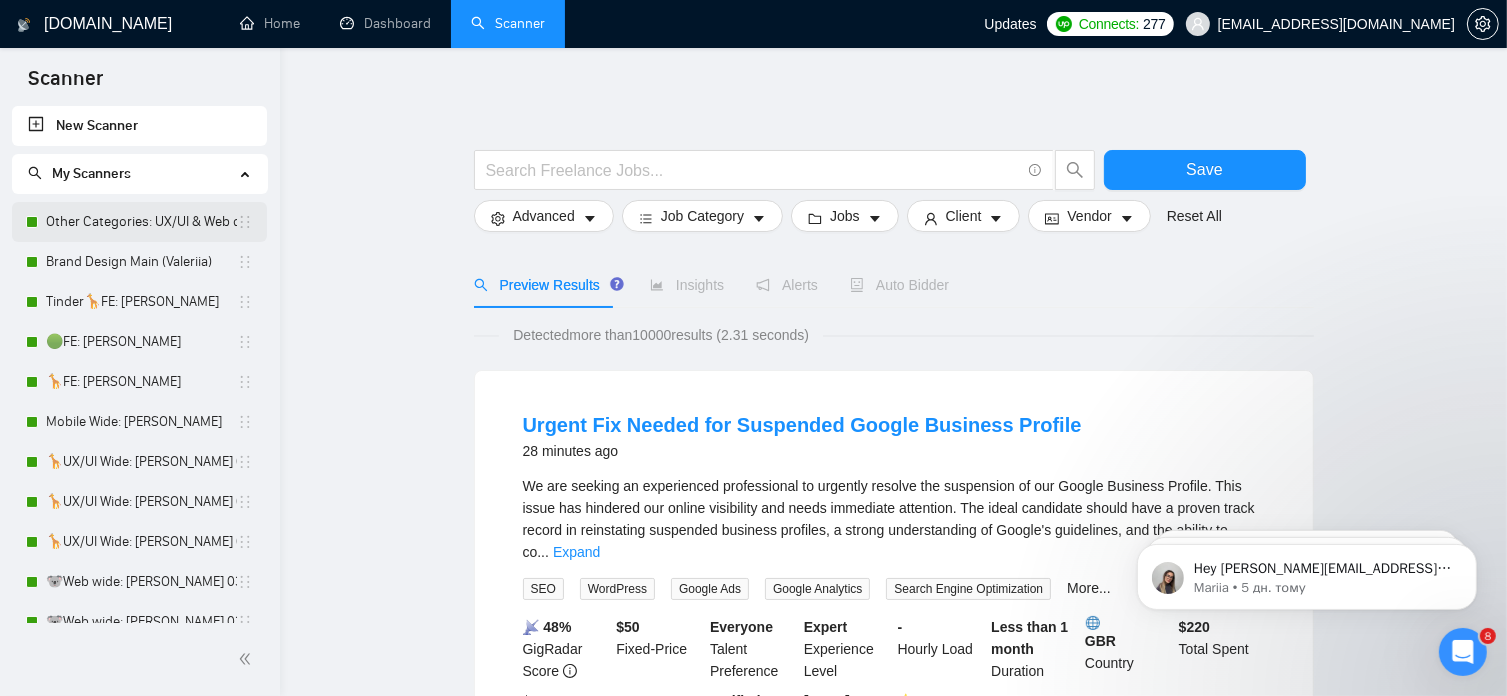 click on "Other Categories: UX/UI & Web design [PERSON_NAME]" at bounding box center [141, 222] 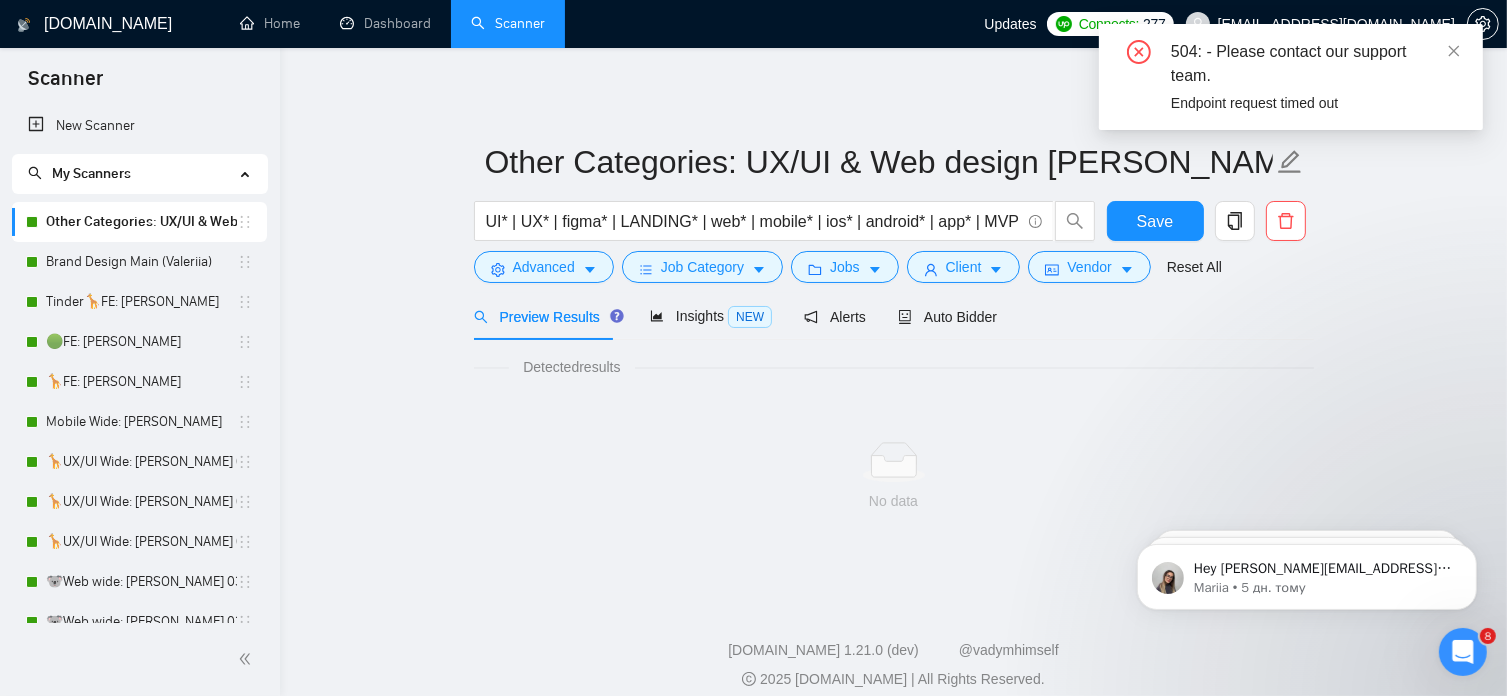 click on "No data" at bounding box center [894, 477] 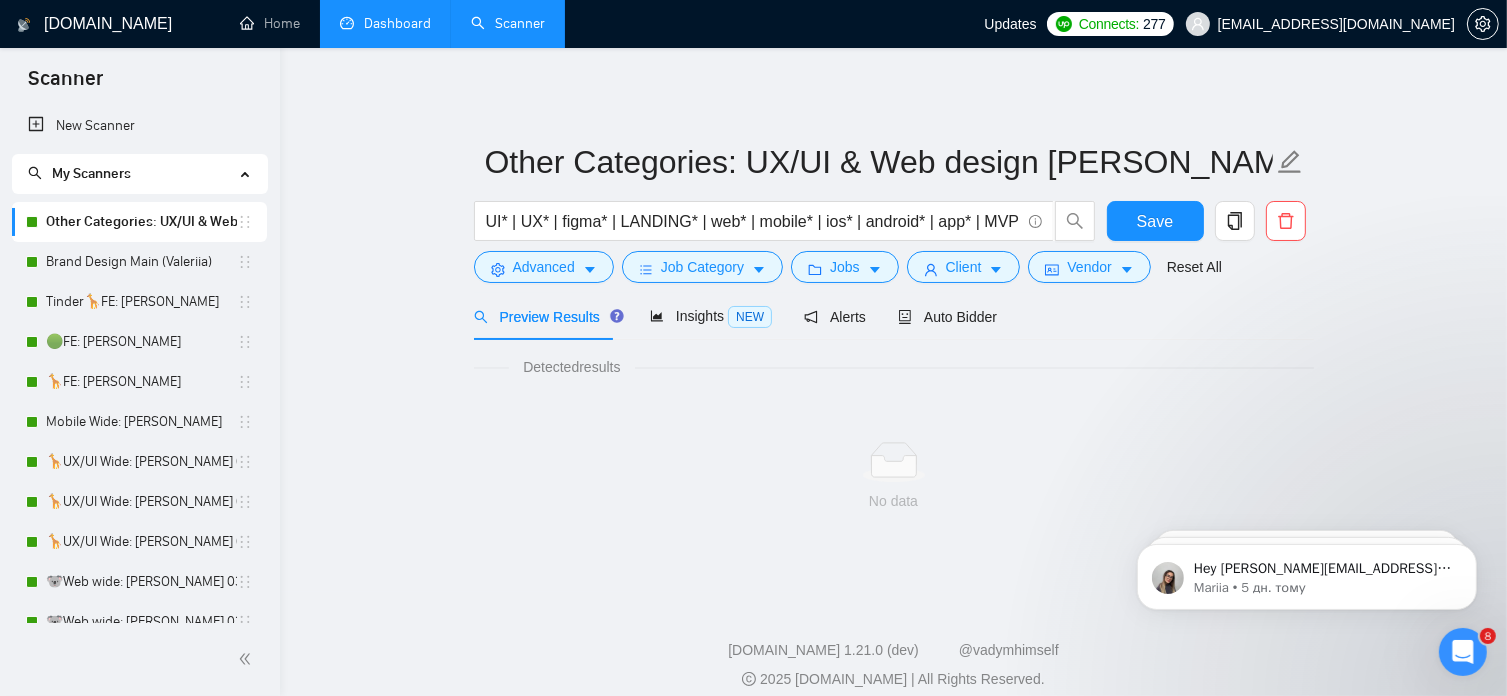 click on "Dashboard" at bounding box center [385, 23] 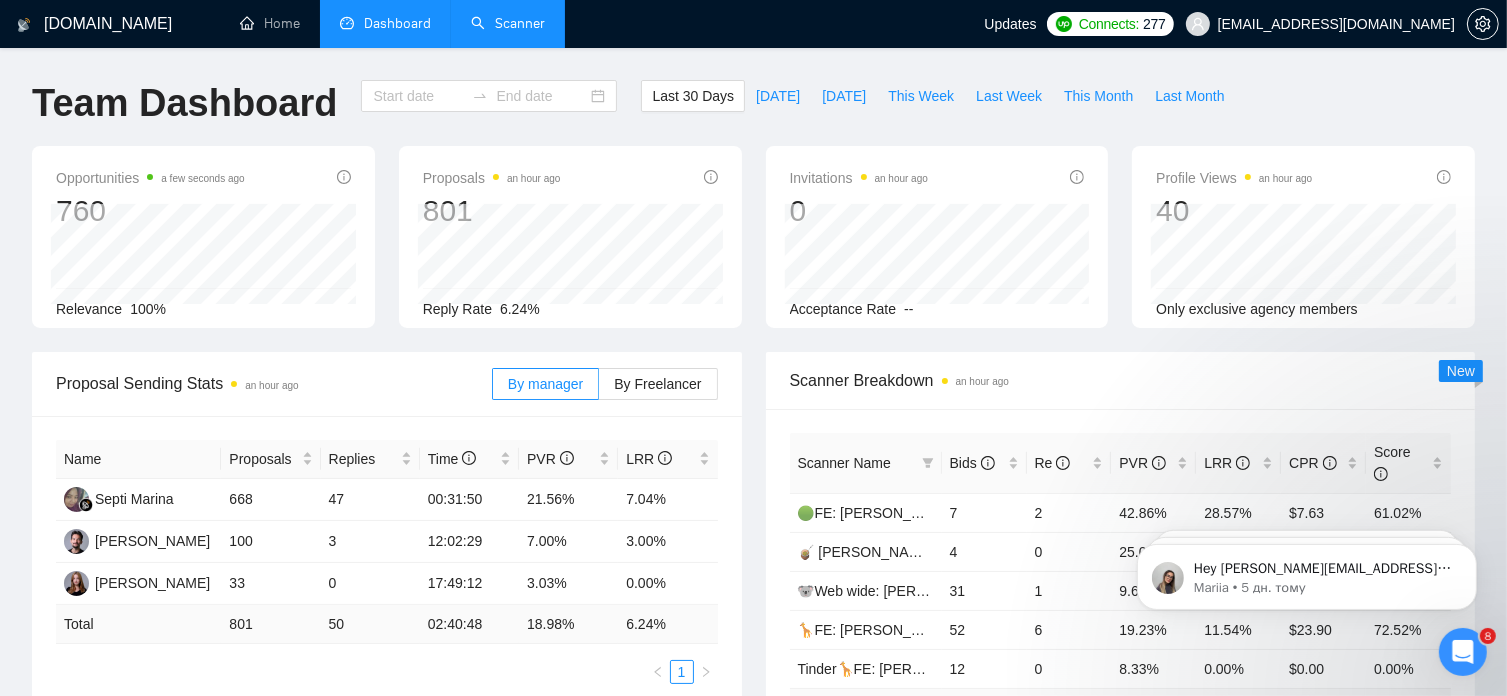 type on "[DATE]" 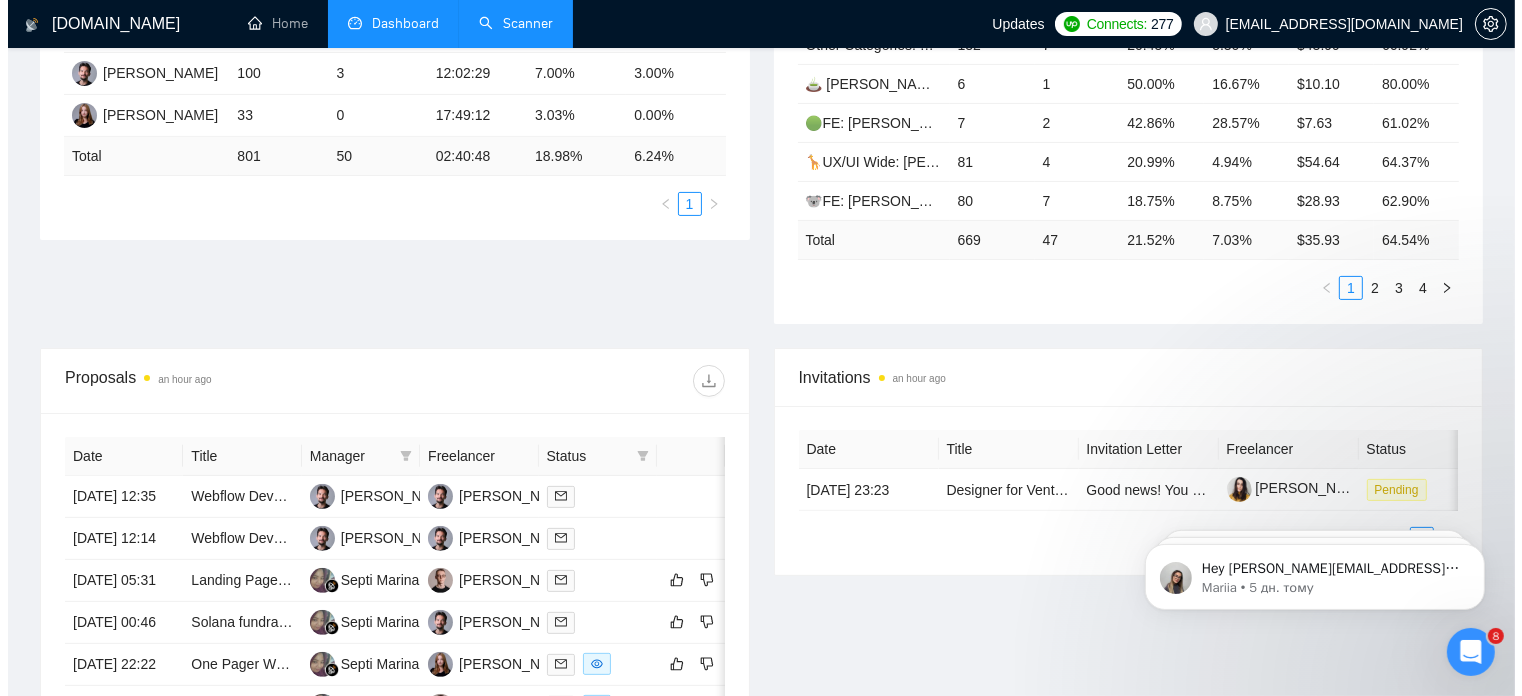 scroll, scrollTop: 470, scrollLeft: 0, axis: vertical 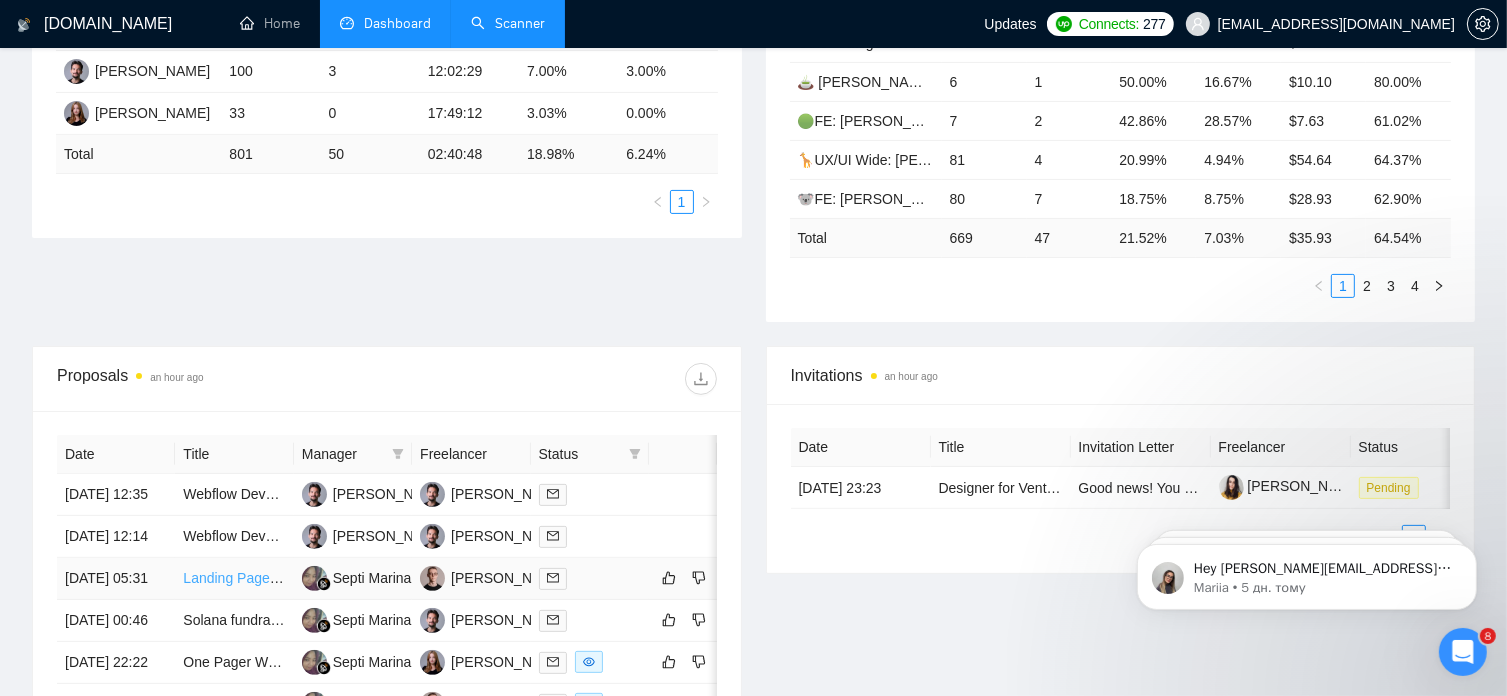 click on "Landing Page Design Needed" at bounding box center (276, 578) 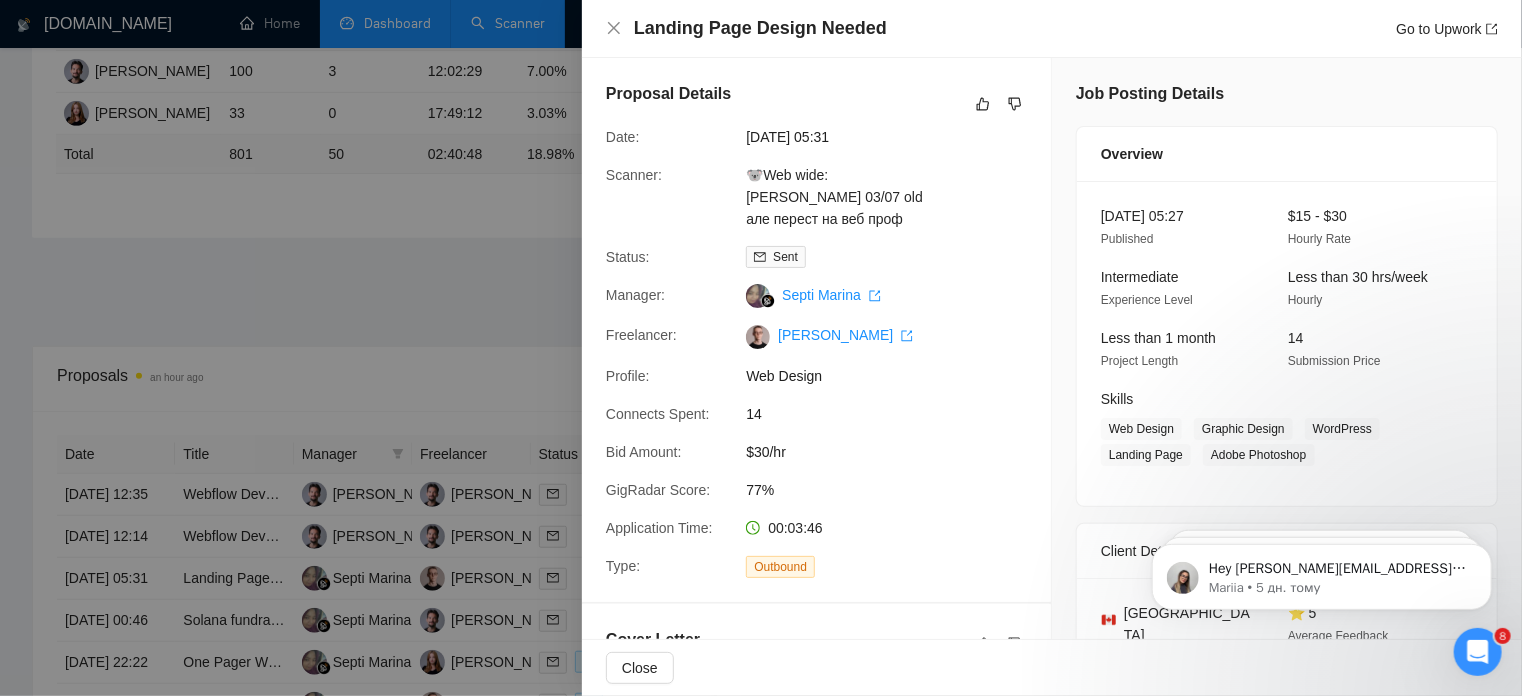 click on "Manager:" at bounding box center [668, 296] 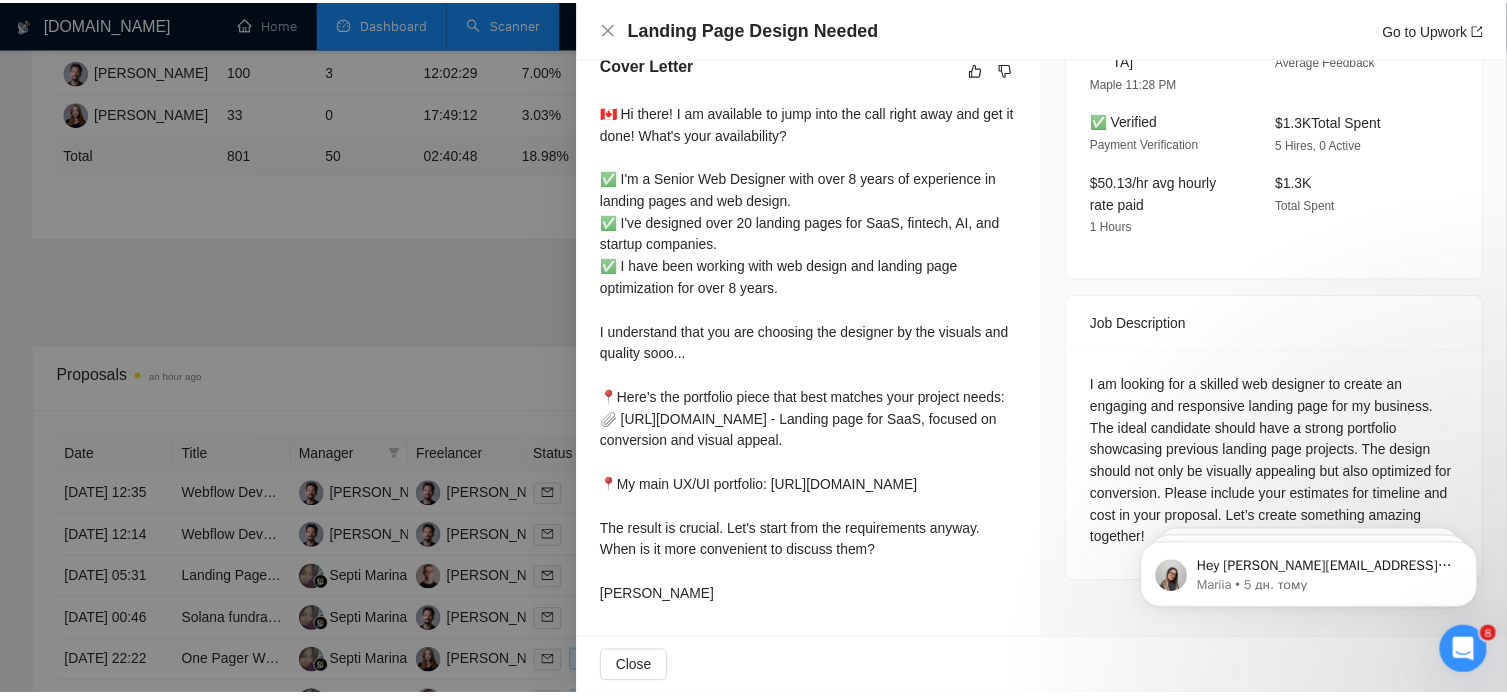 scroll, scrollTop: 597, scrollLeft: 0, axis: vertical 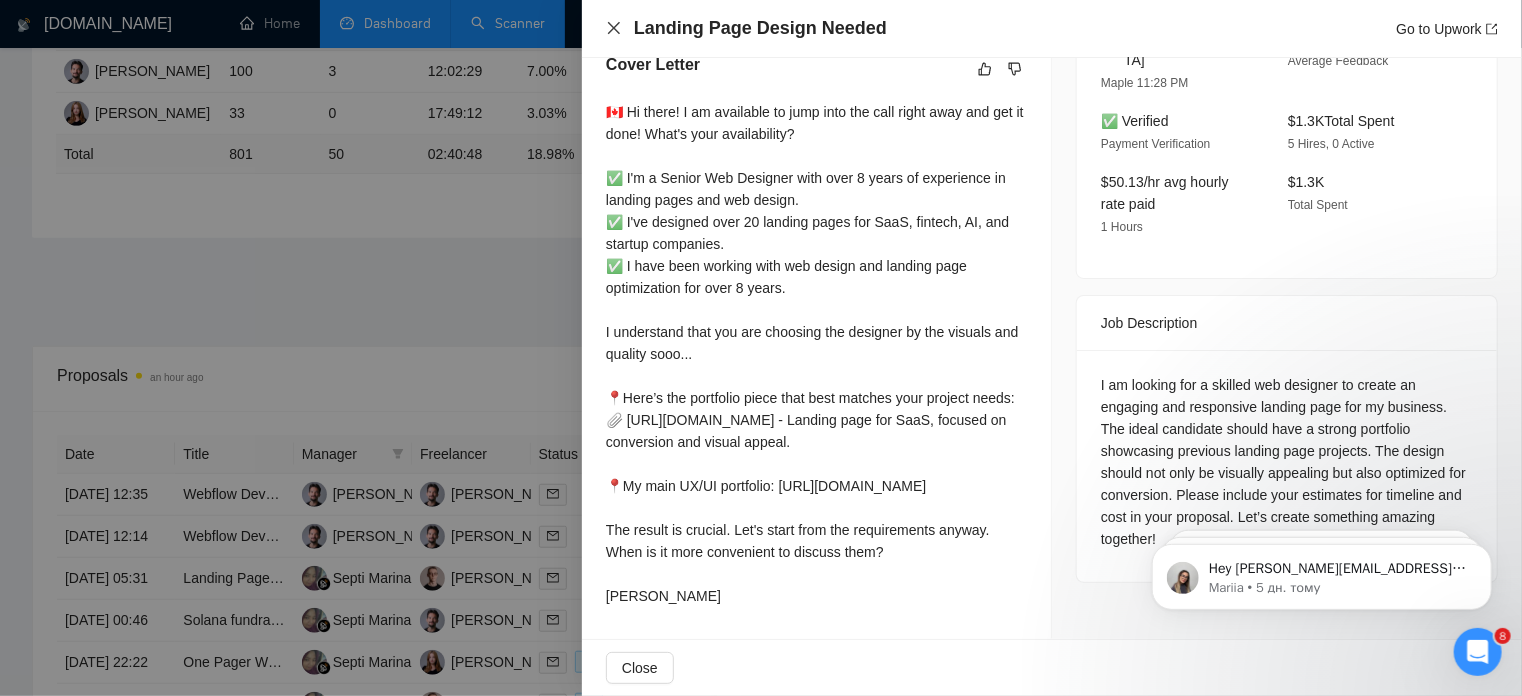 click 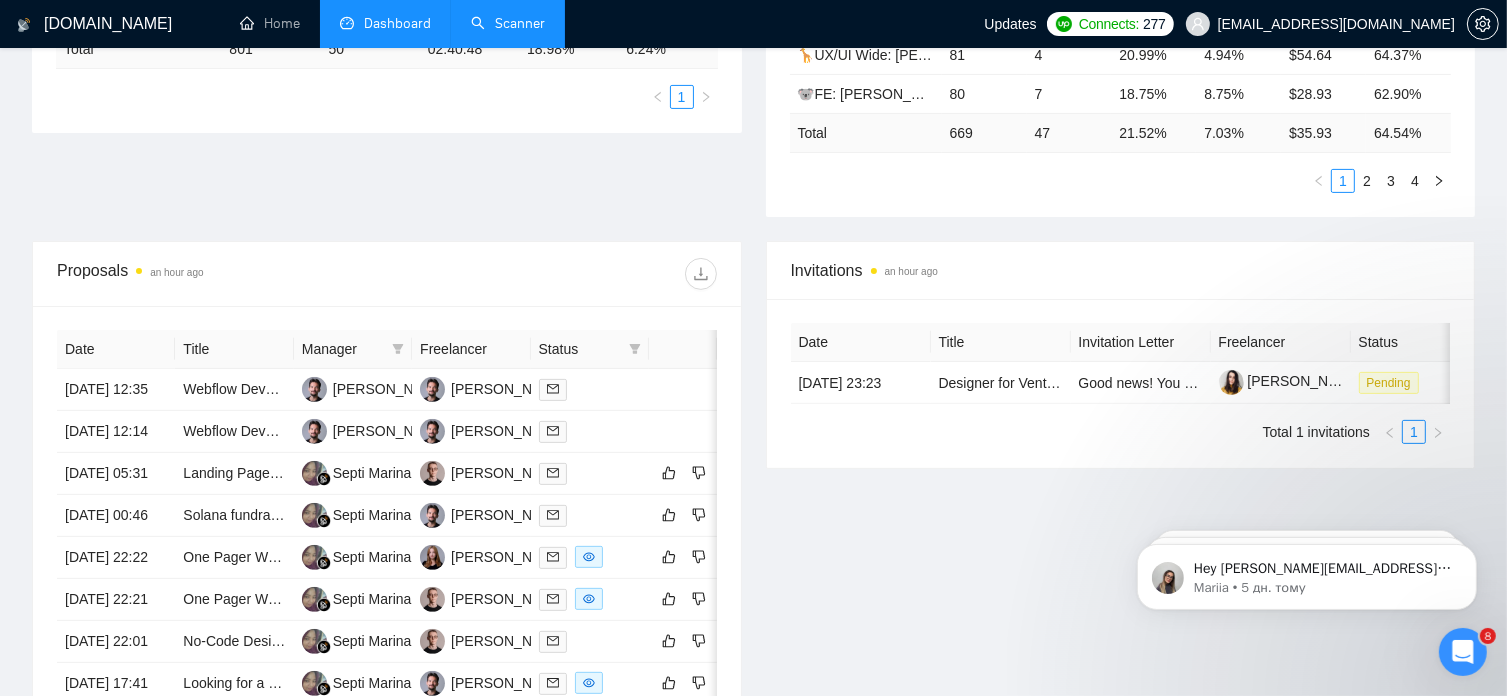 scroll, scrollTop: 582, scrollLeft: 0, axis: vertical 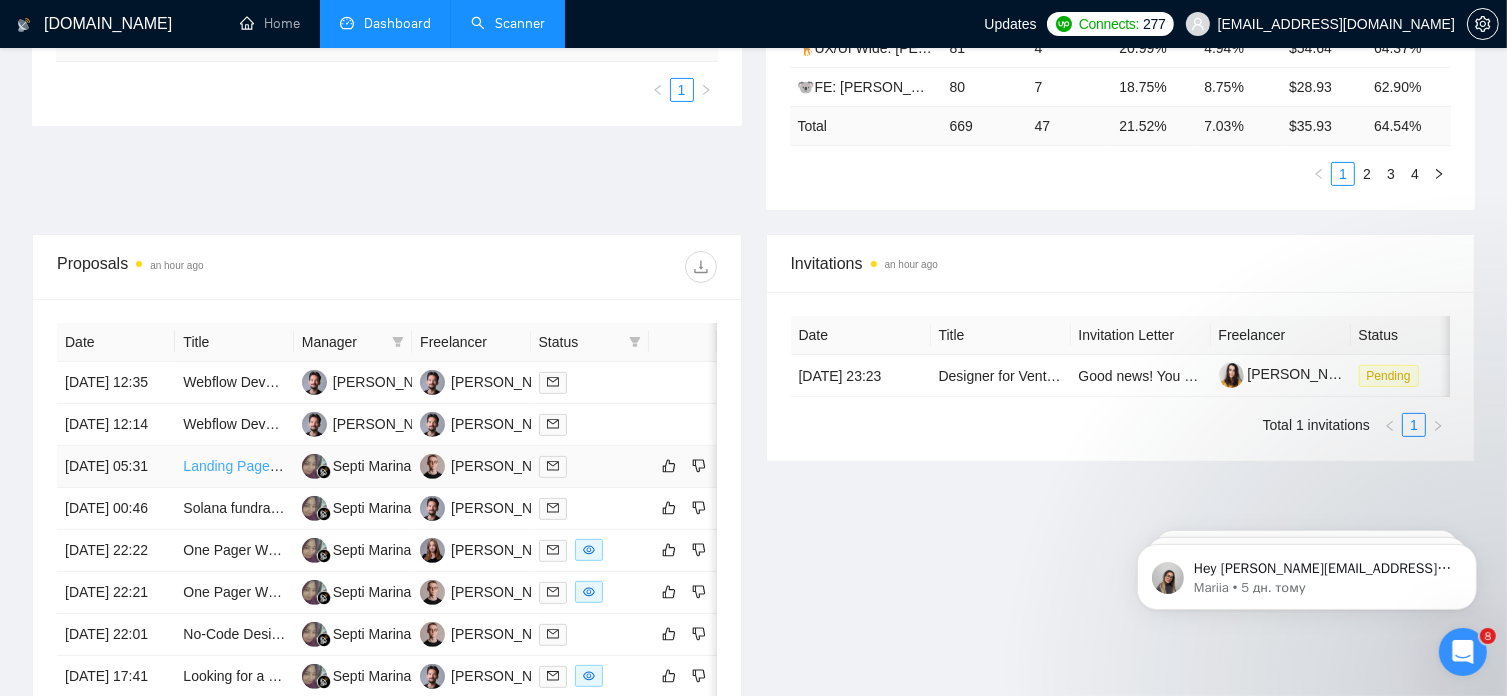 click on "Landing Page Design Needed" at bounding box center (276, 466) 